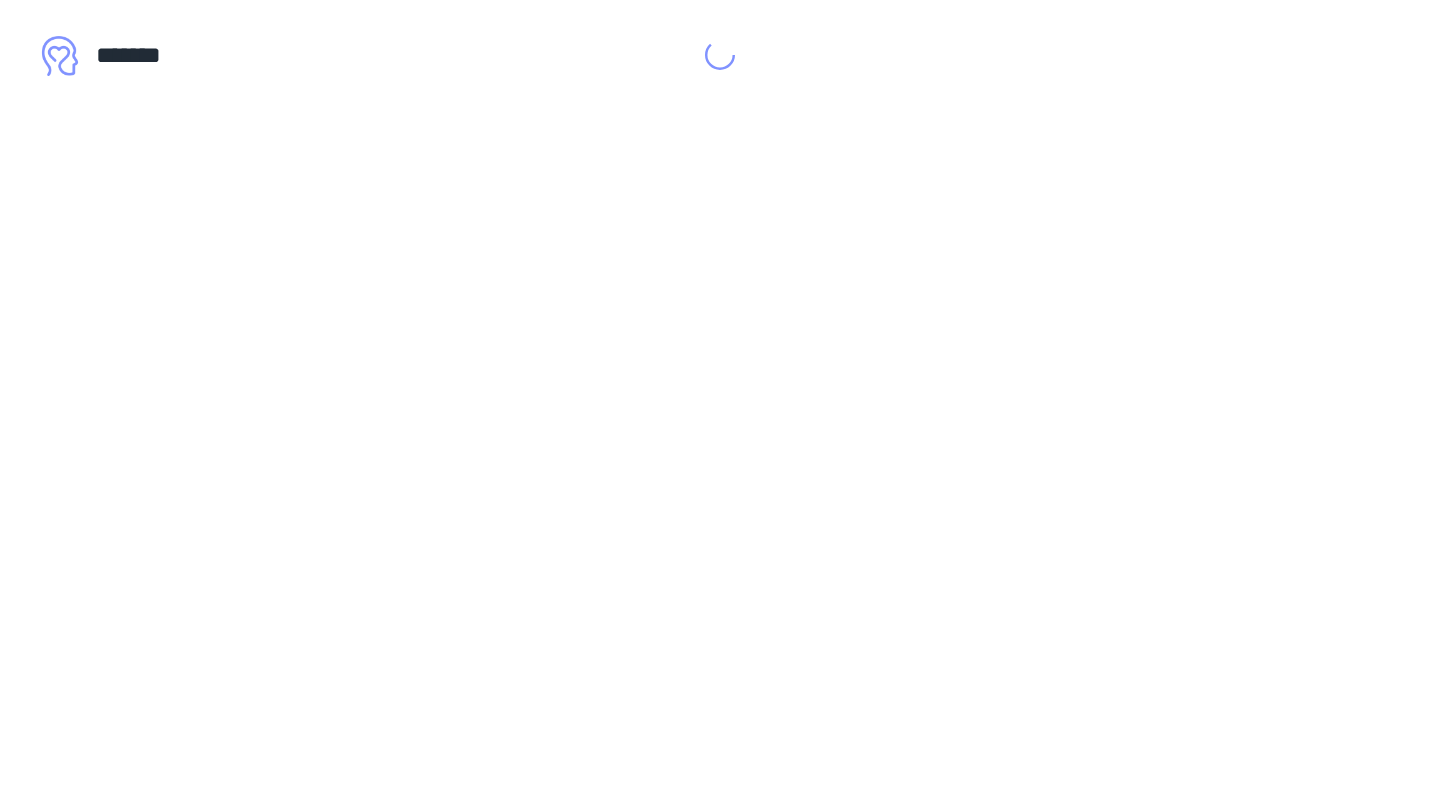 scroll, scrollTop: 0, scrollLeft: 0, axis: both 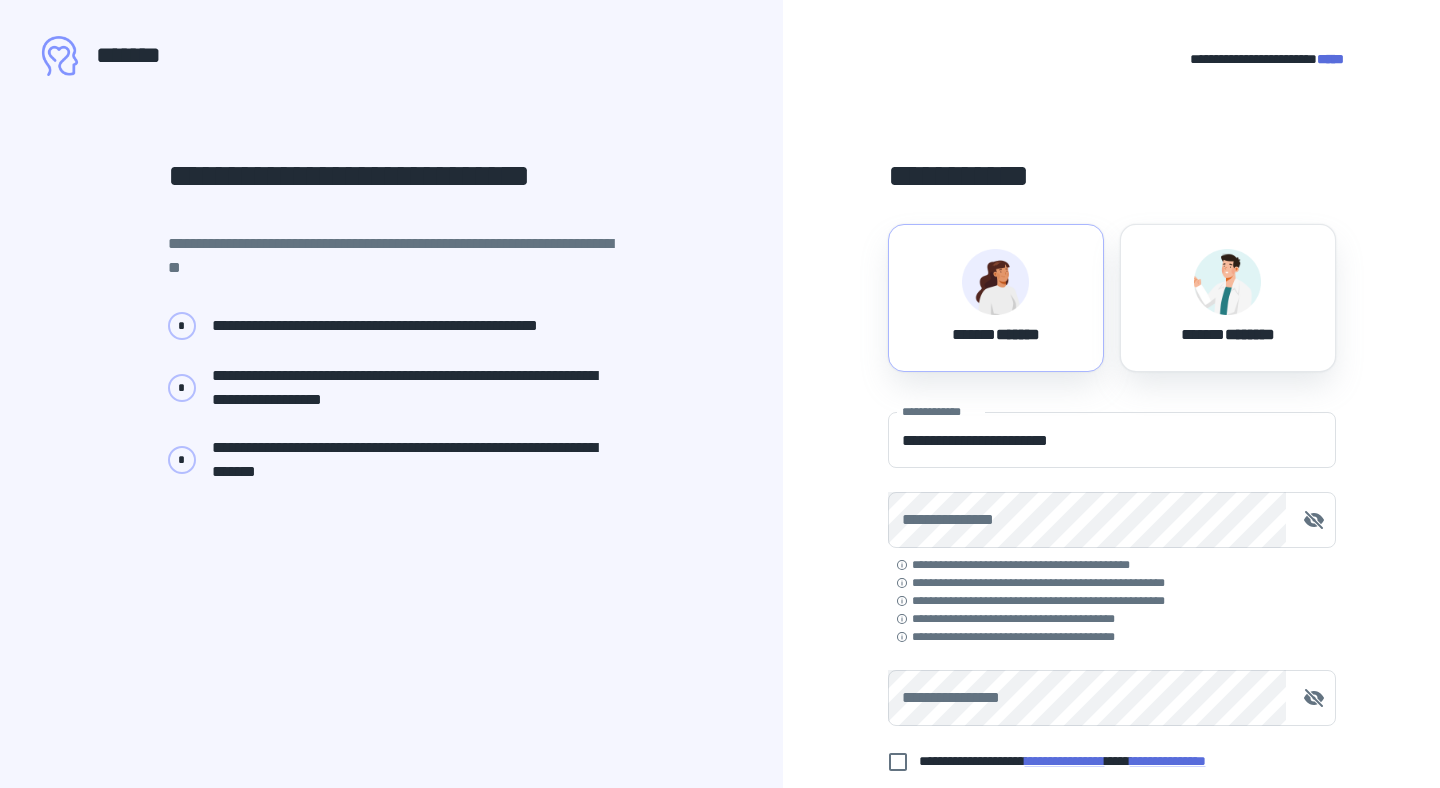 click on "******   *******" at bounding box center [996, 298] 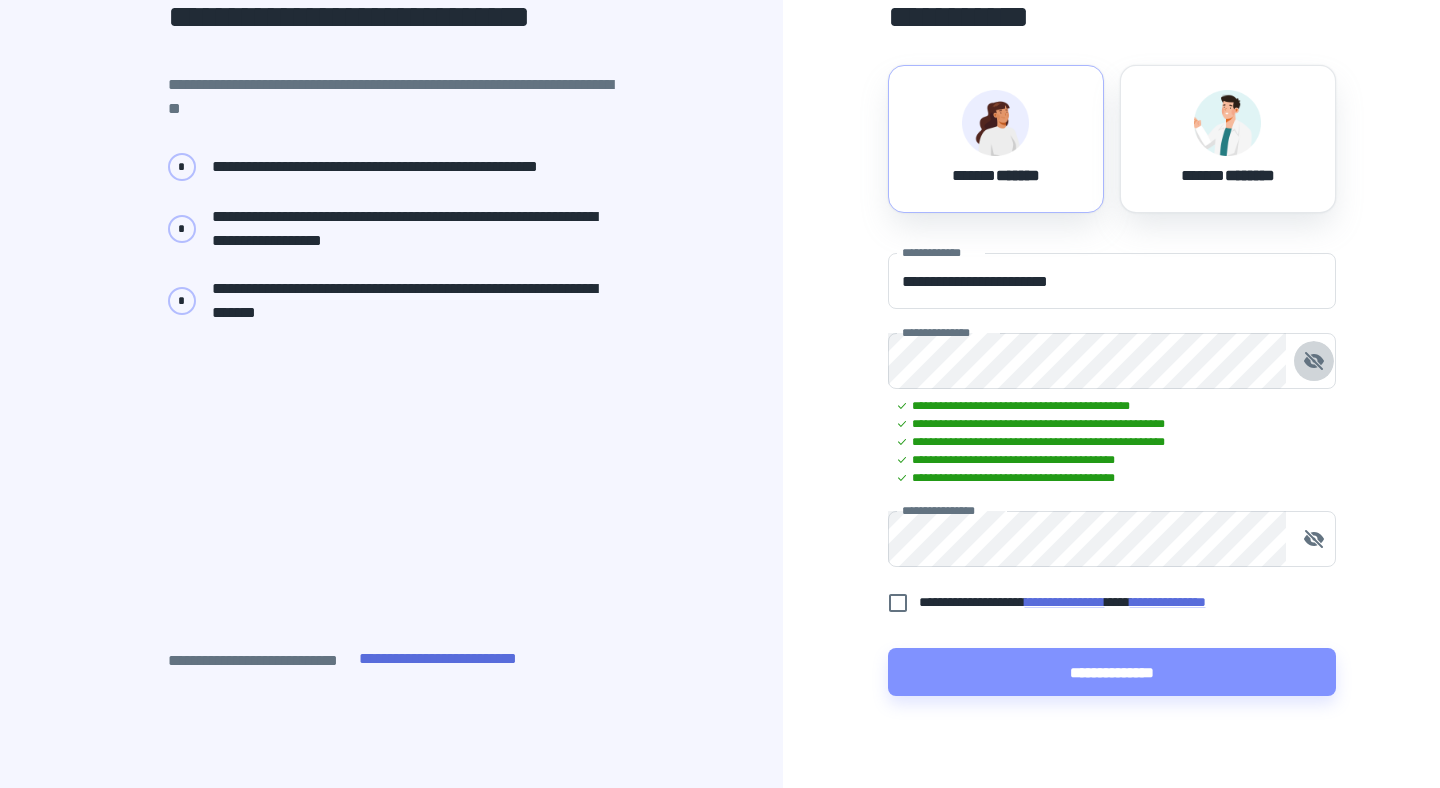 scroll, scrollTop: 168, scrollLeft: 0, axis: vertical 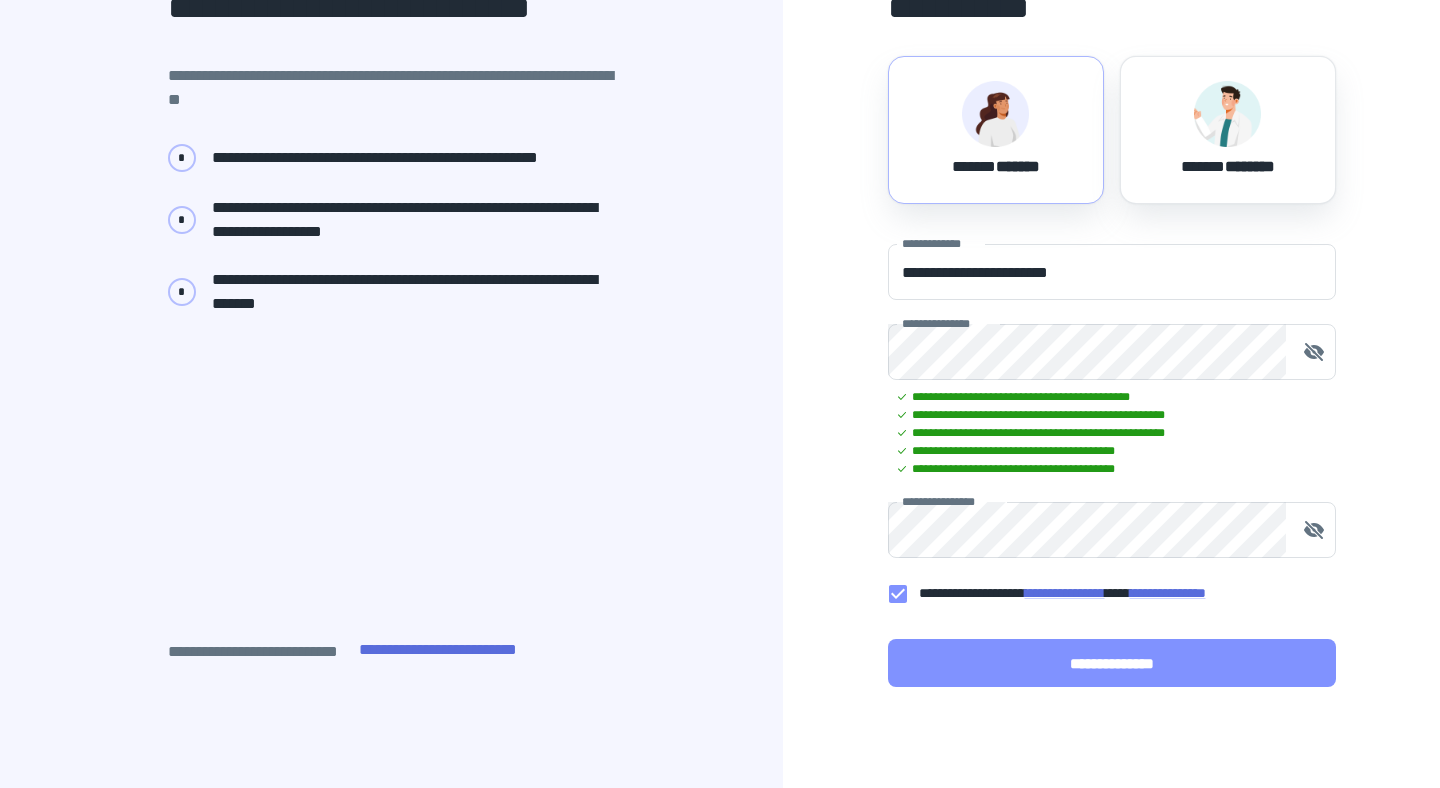 click on "**********" at bounding box center [1112, 663] 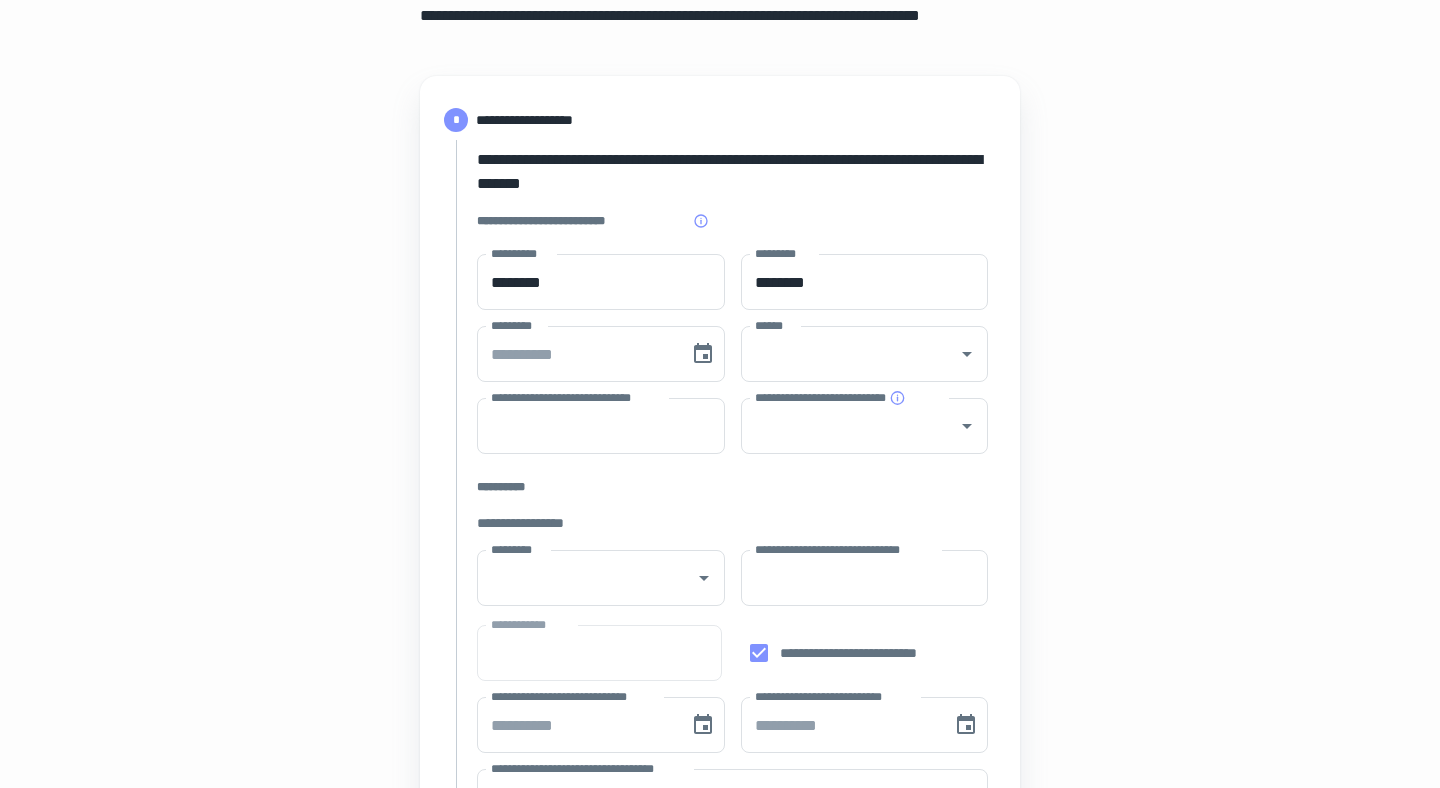 scroll, scrollTop: 0, scrollLeft: 0, axis: both 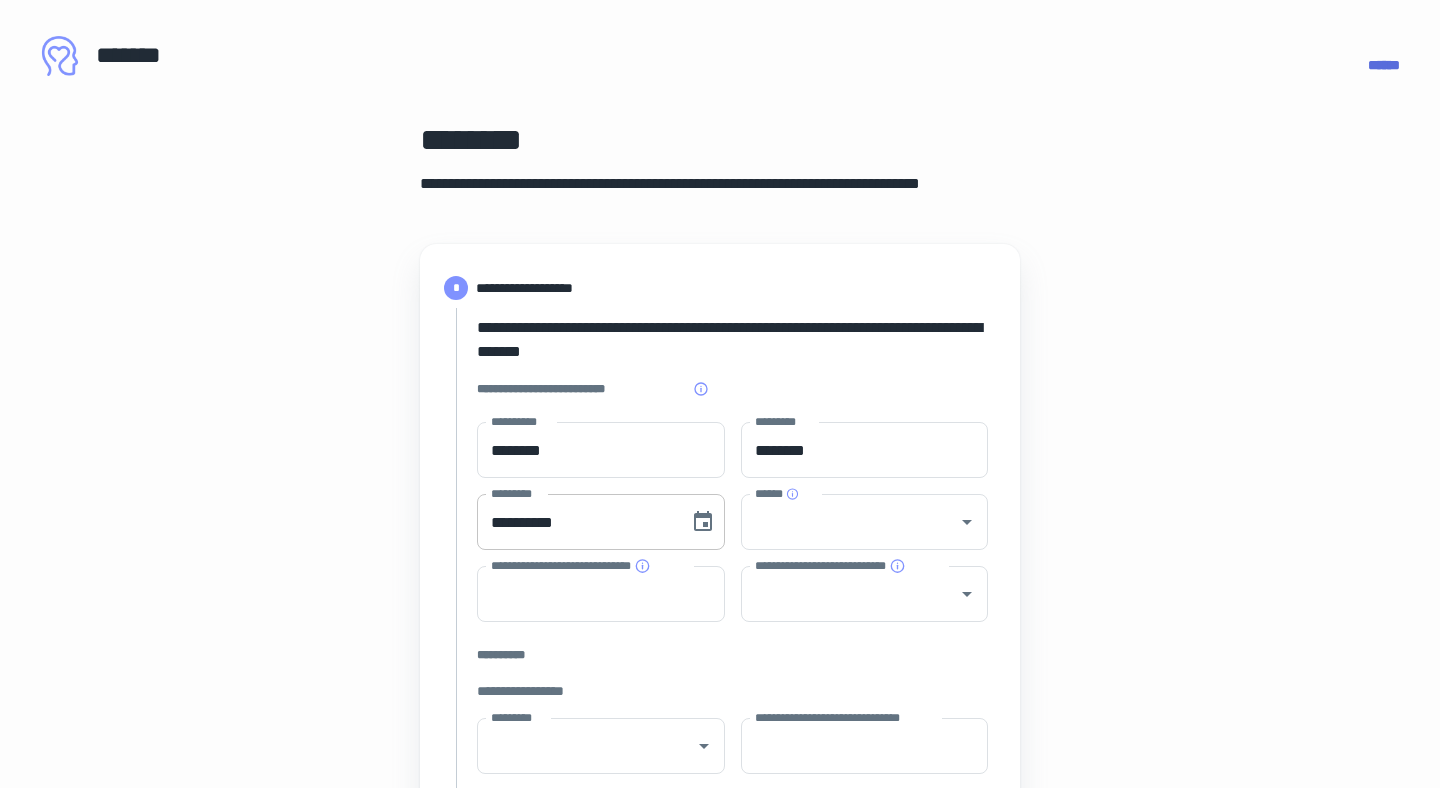 click on "**********" at bounding box center [576, 522] 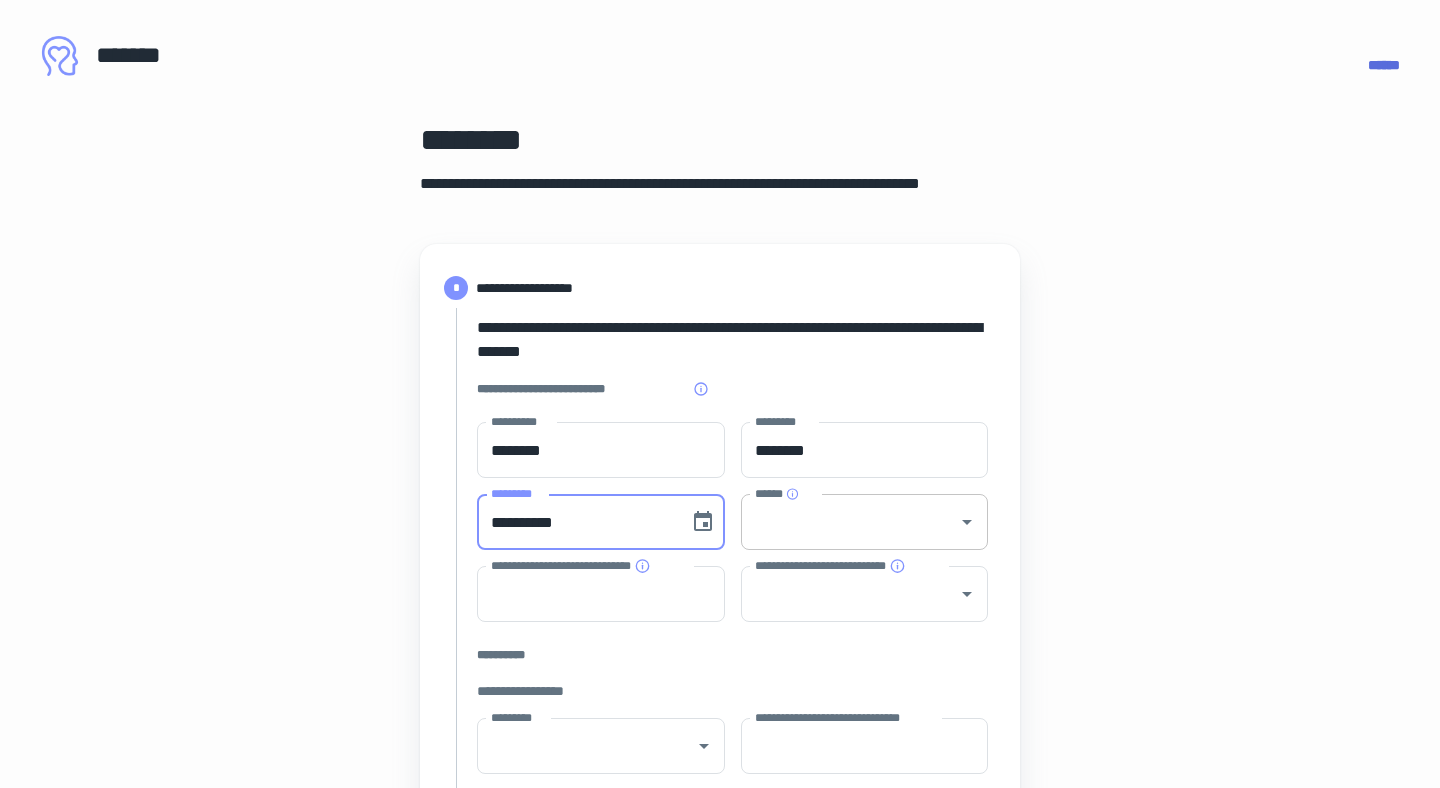 type on "**********" 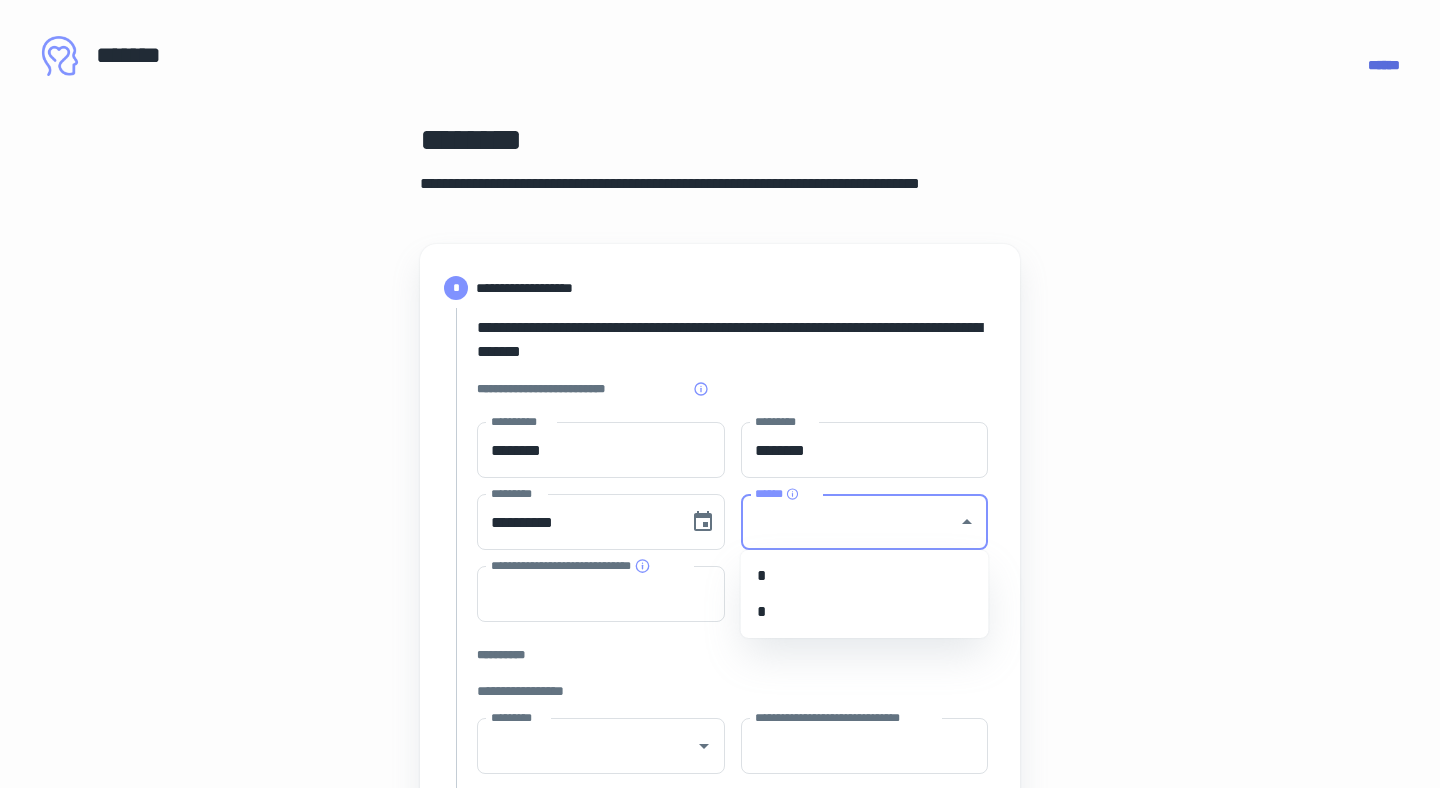 click on "******" at bounding box center (850, 522) 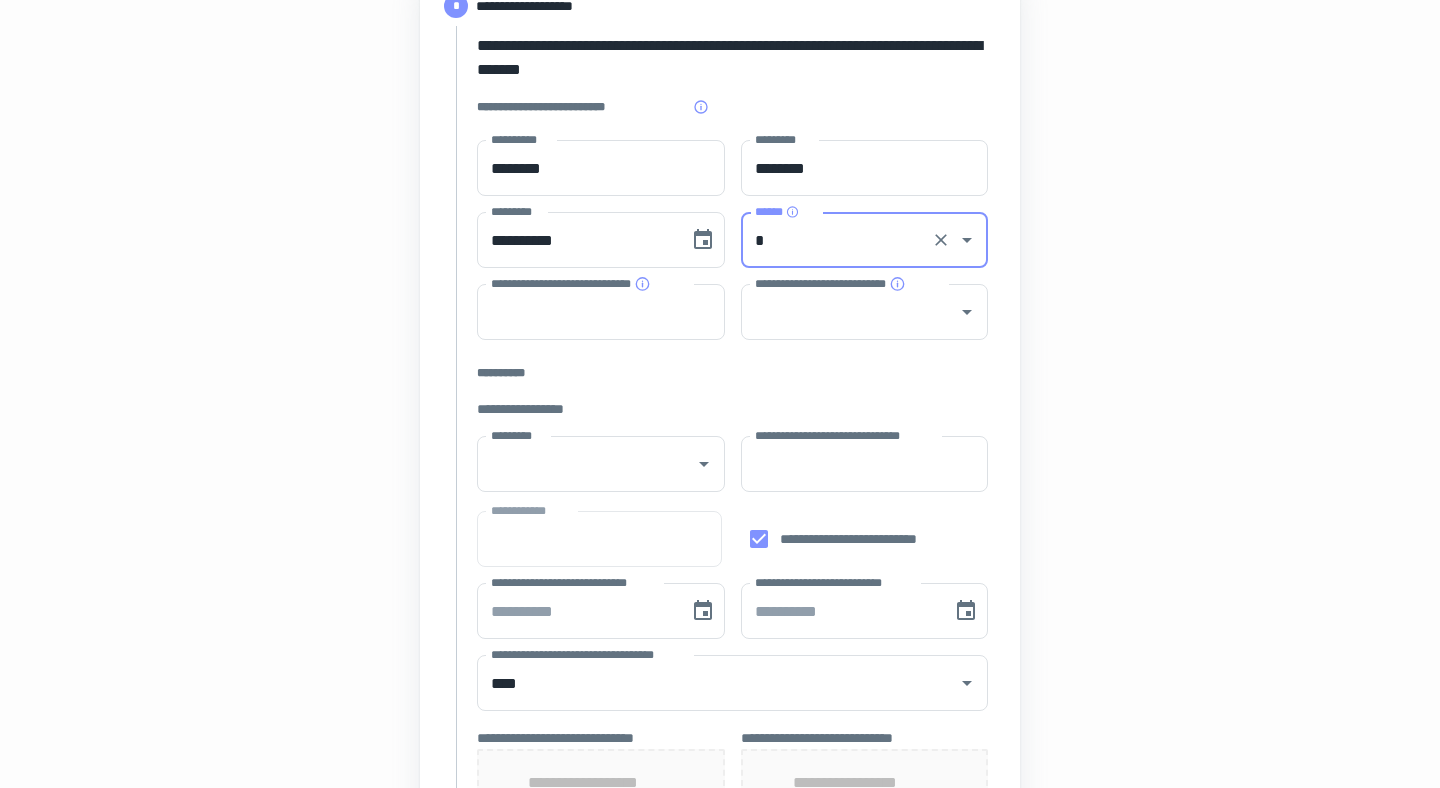 scroll, scrollTop: 284, scrollLeft: 0, axis: vertical 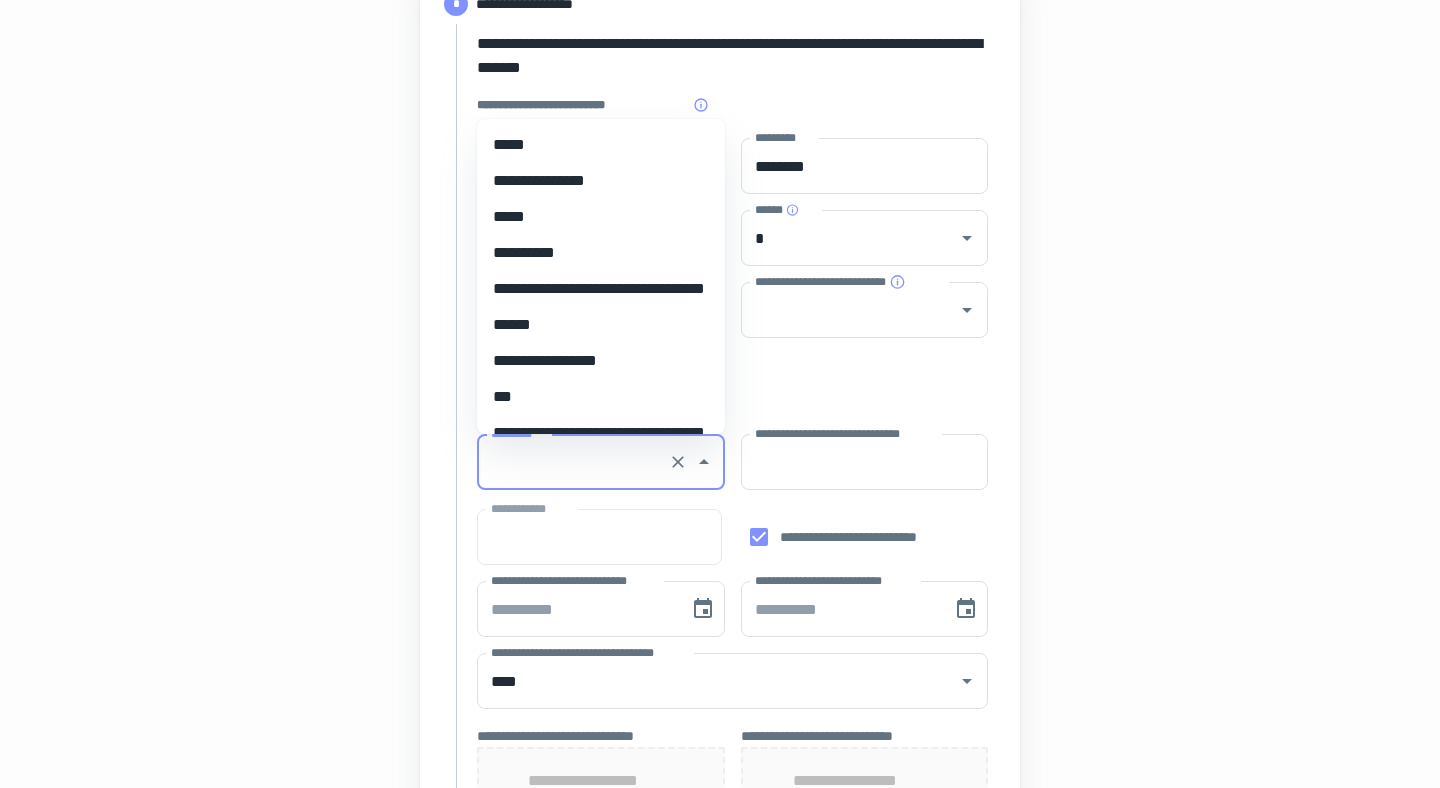click on "*********" at bounding box center (573, 462) 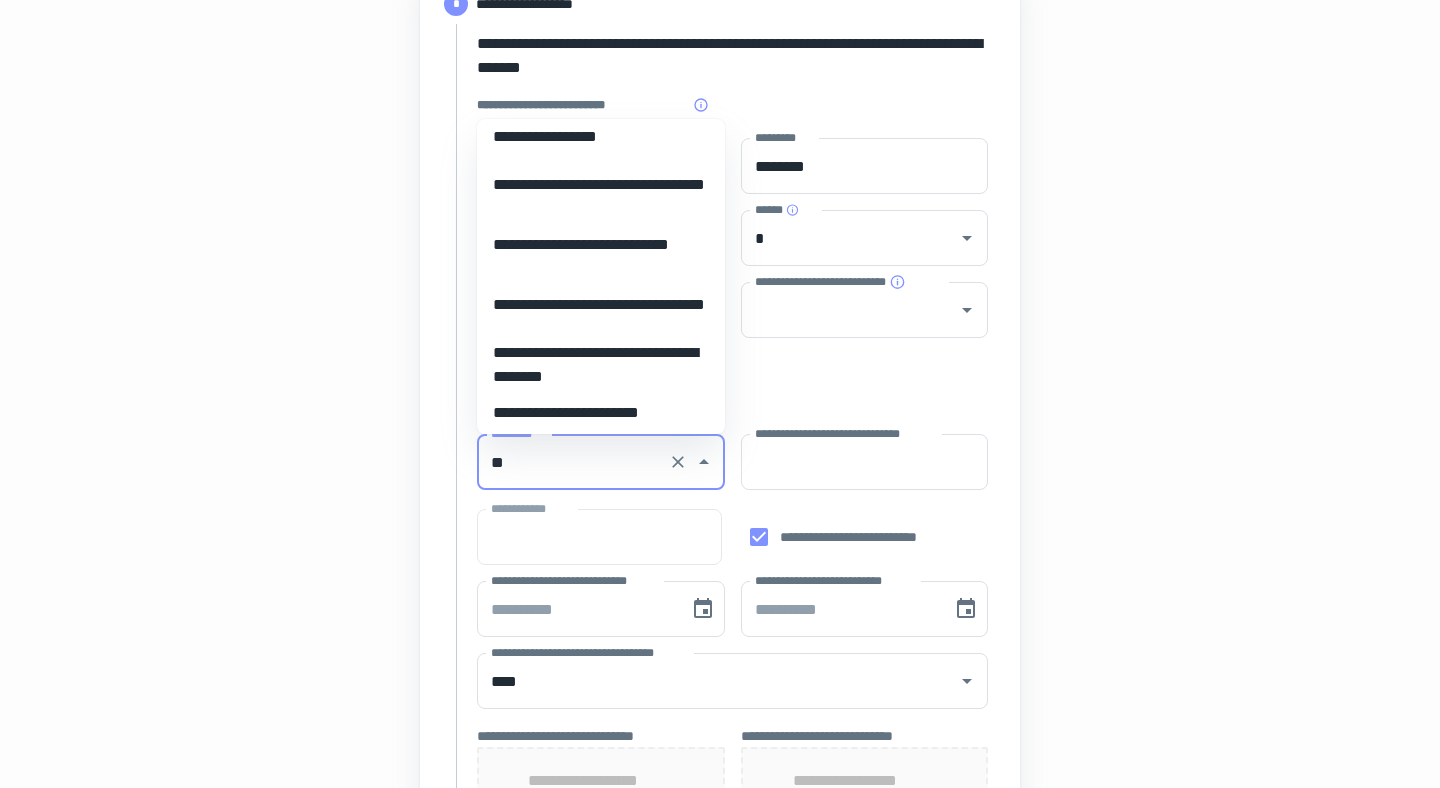 scroll, scrollTop: 0, scrollLeft: 0, axis: both 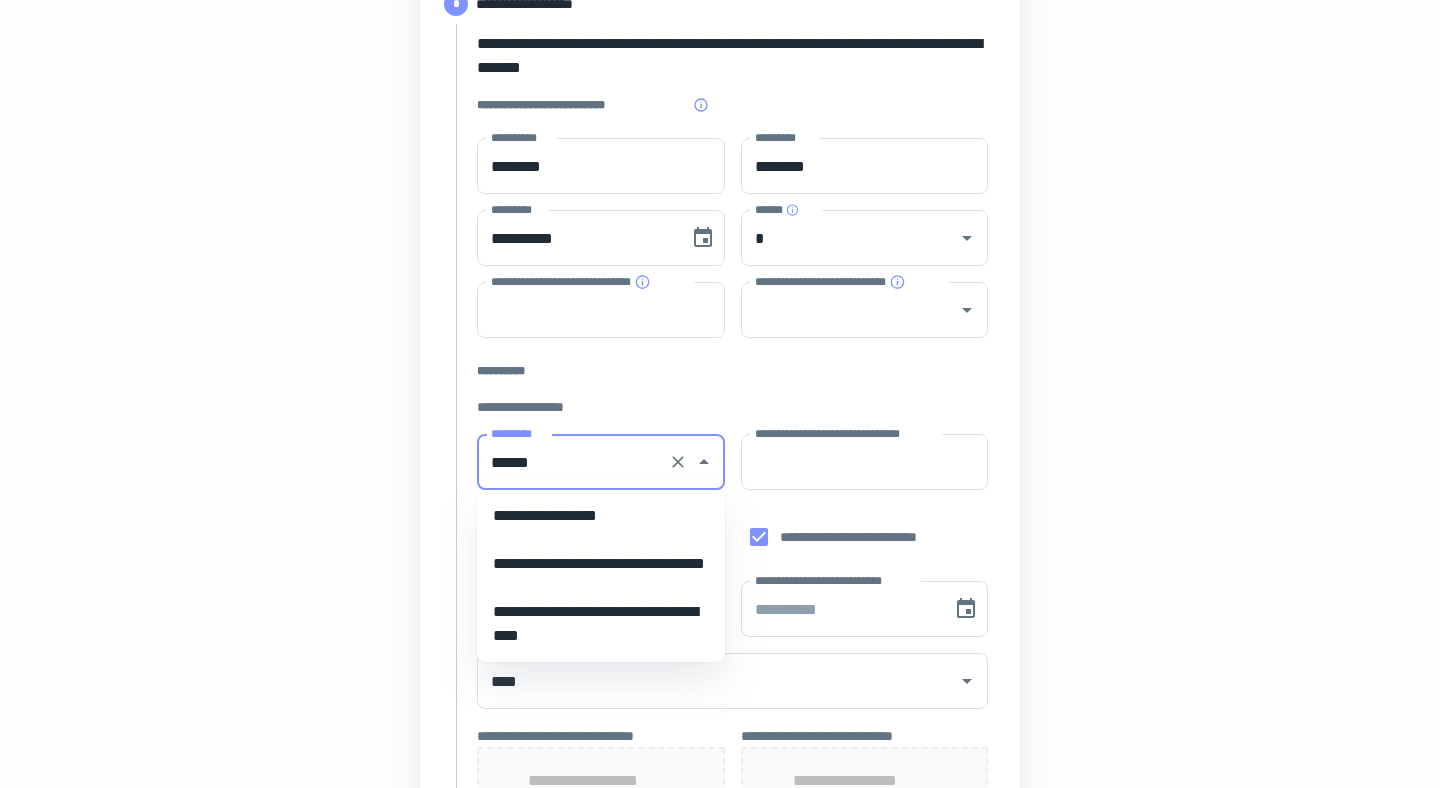 click on "**********" at bounding box center (601, 516) 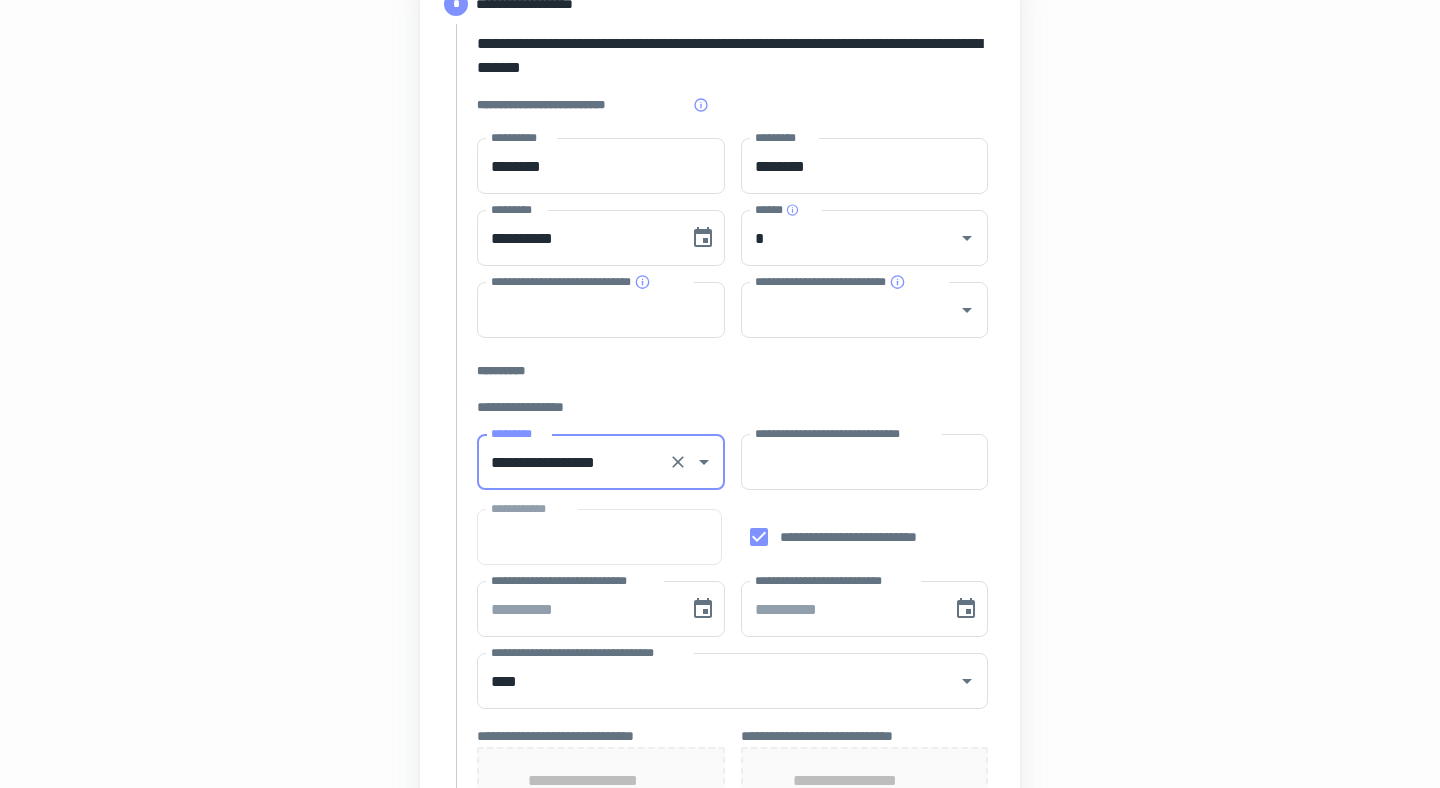 type on "**********" 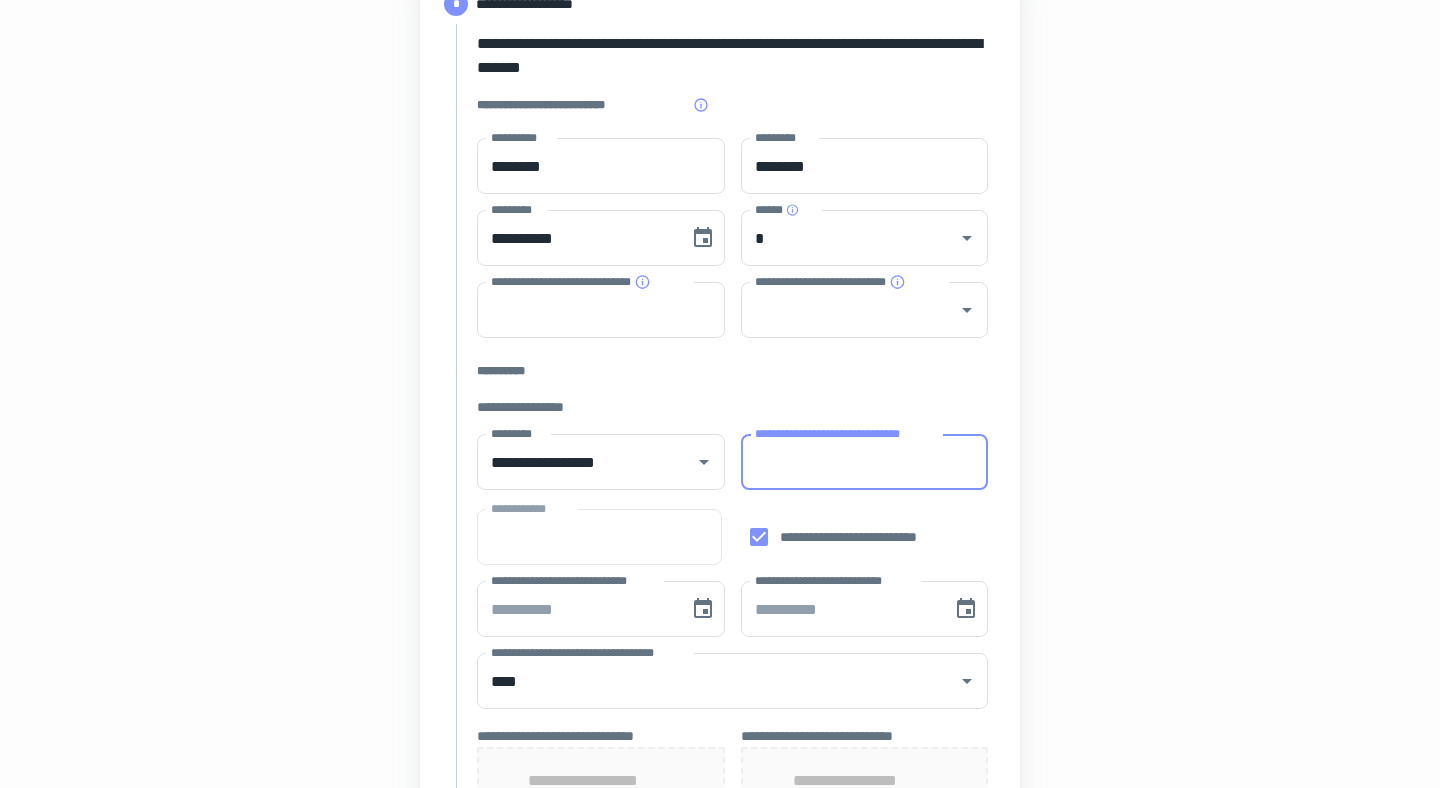 click on "**********" at bounding box center (865, 462) 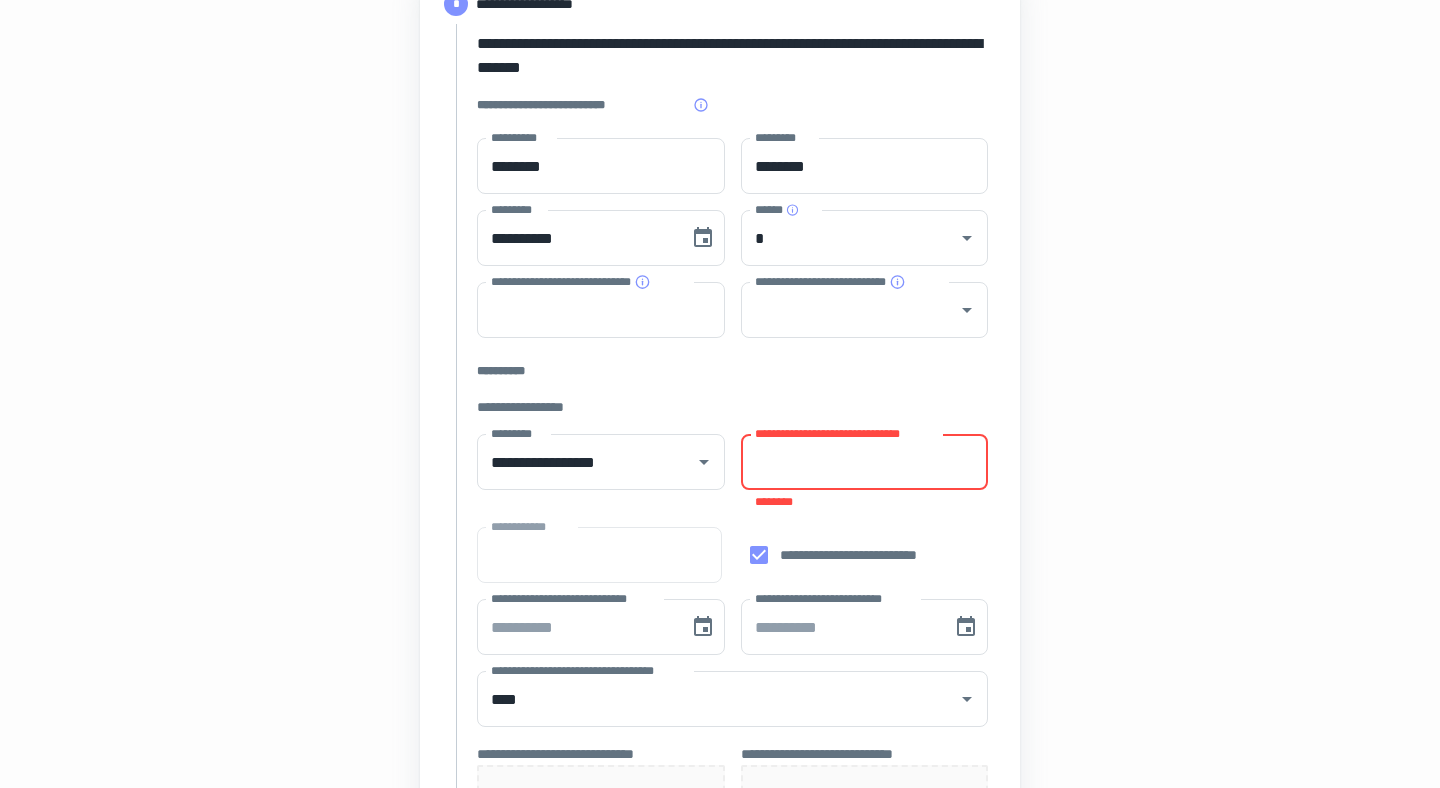 click on "**********" at bounding box center (865, 462) 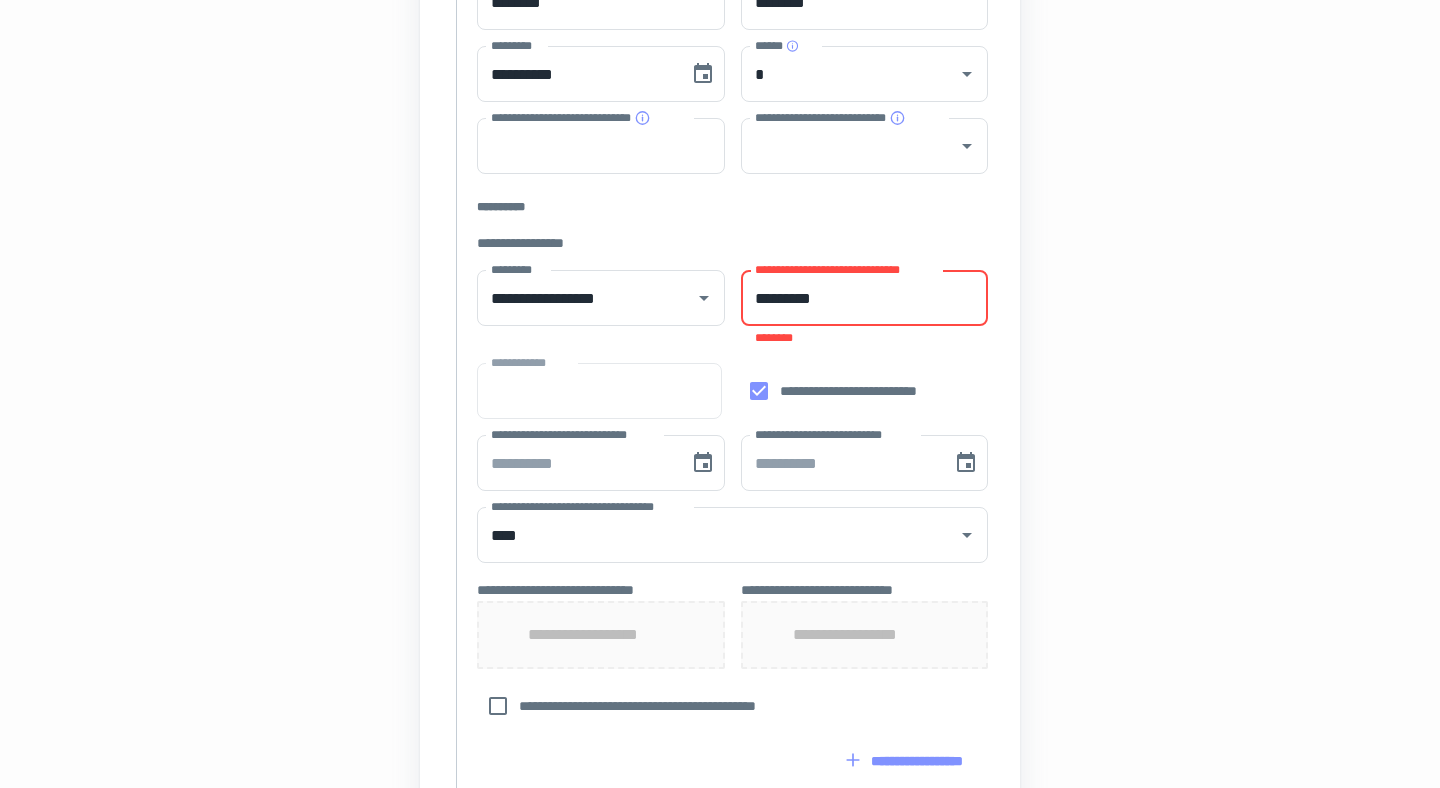 scroll, scrollTop: 451, scrollLeft: 0, axis: vertical 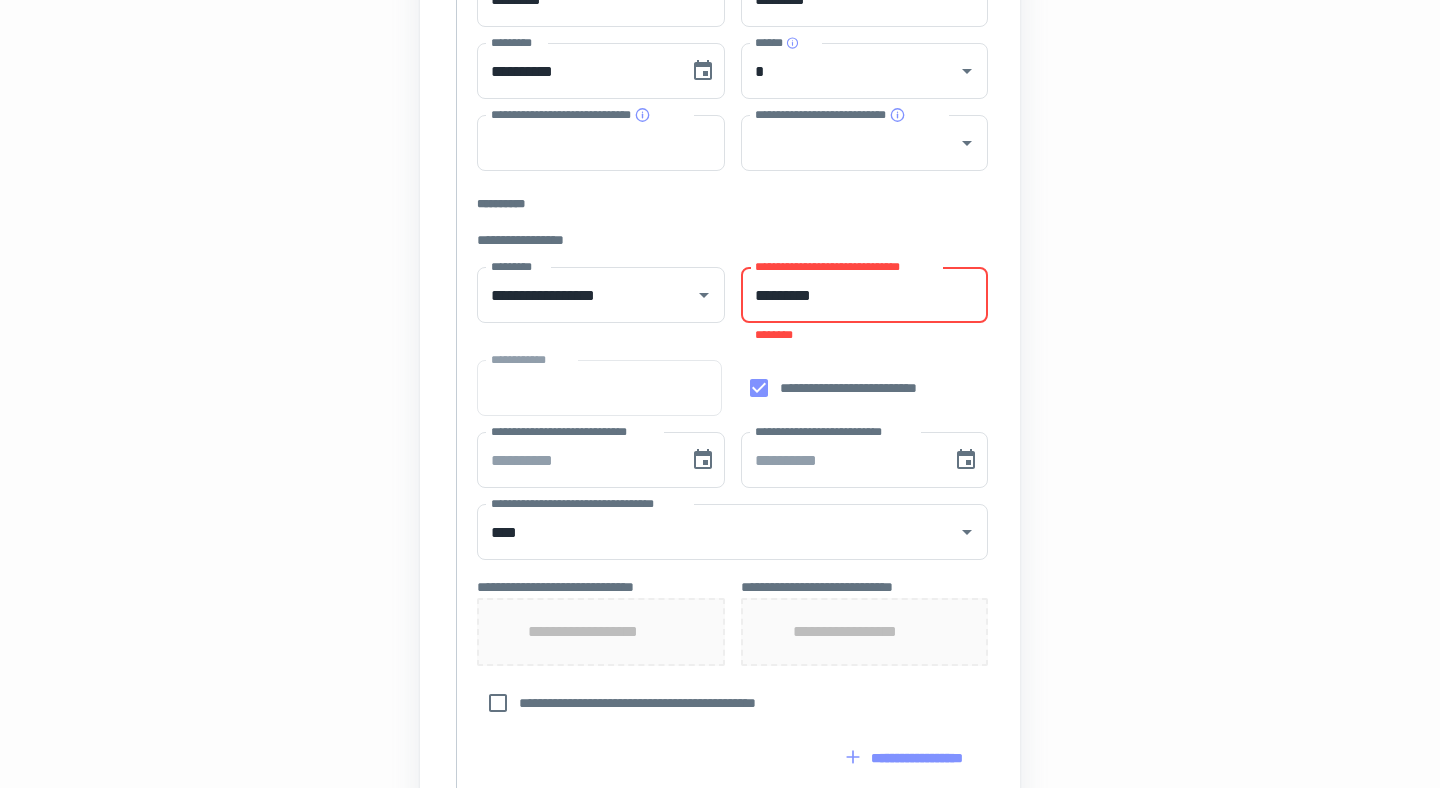 type on "*********" 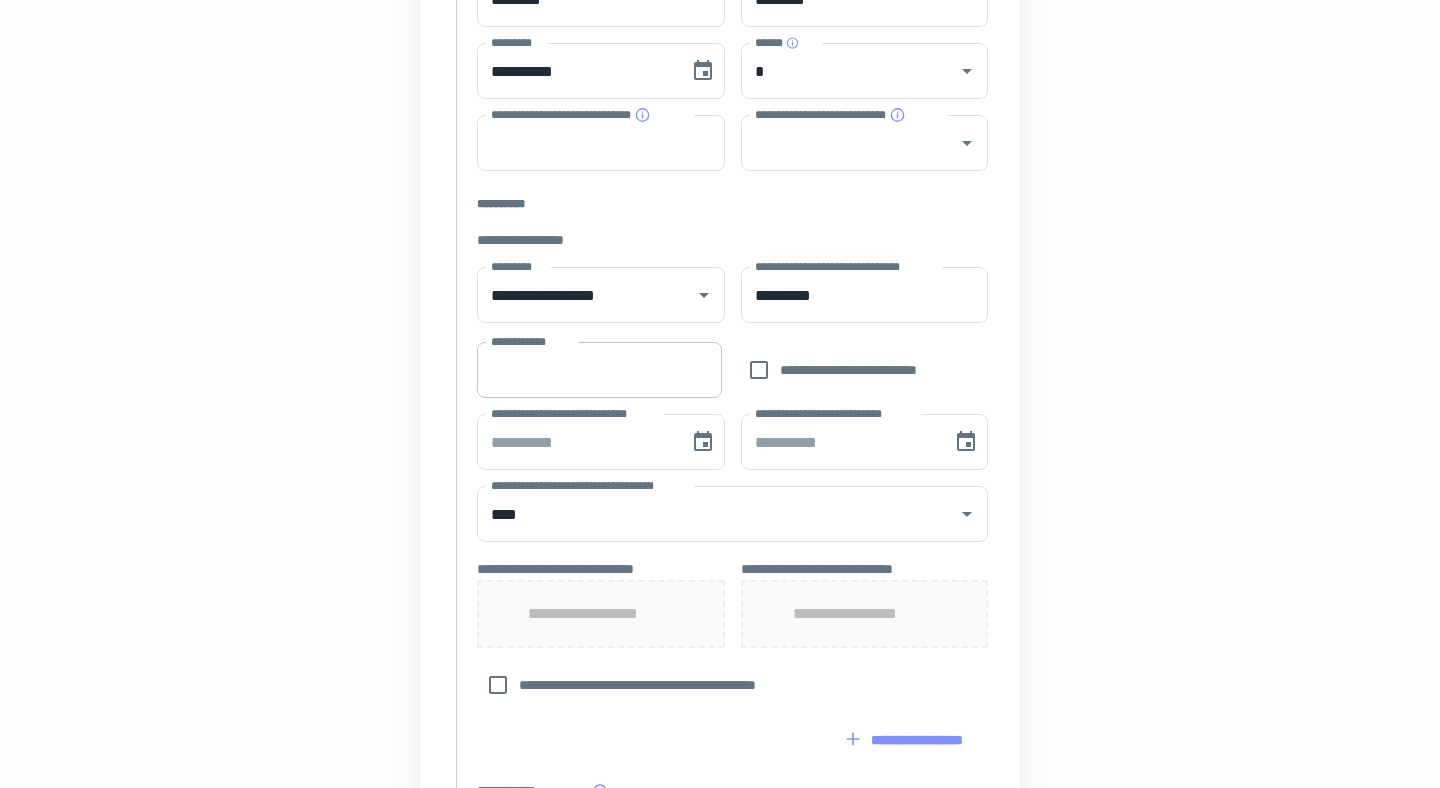 click on "**********" at bounding box center [599, 370] 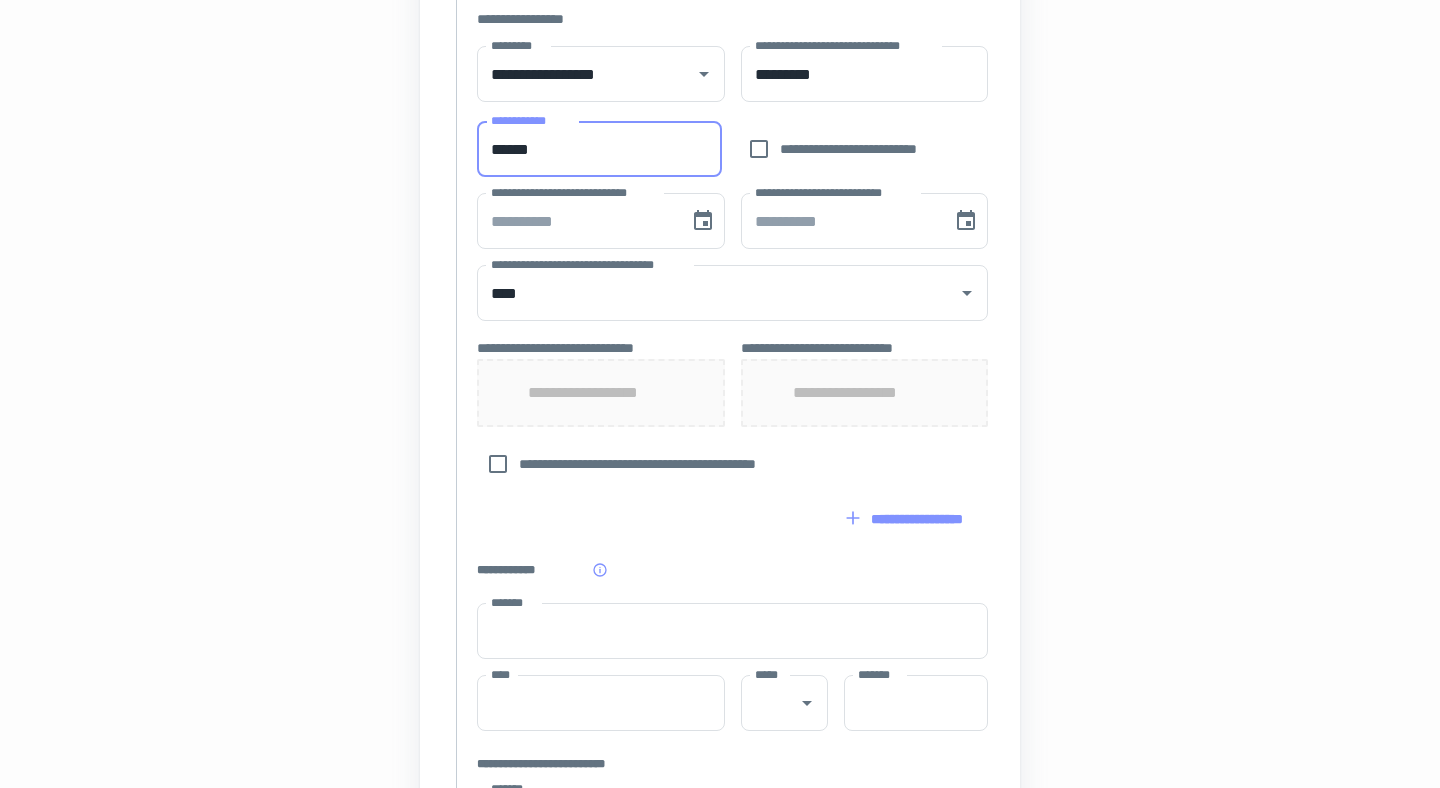 scroll, scrollTop: 678, scrollLeft: 0, axis: vertical 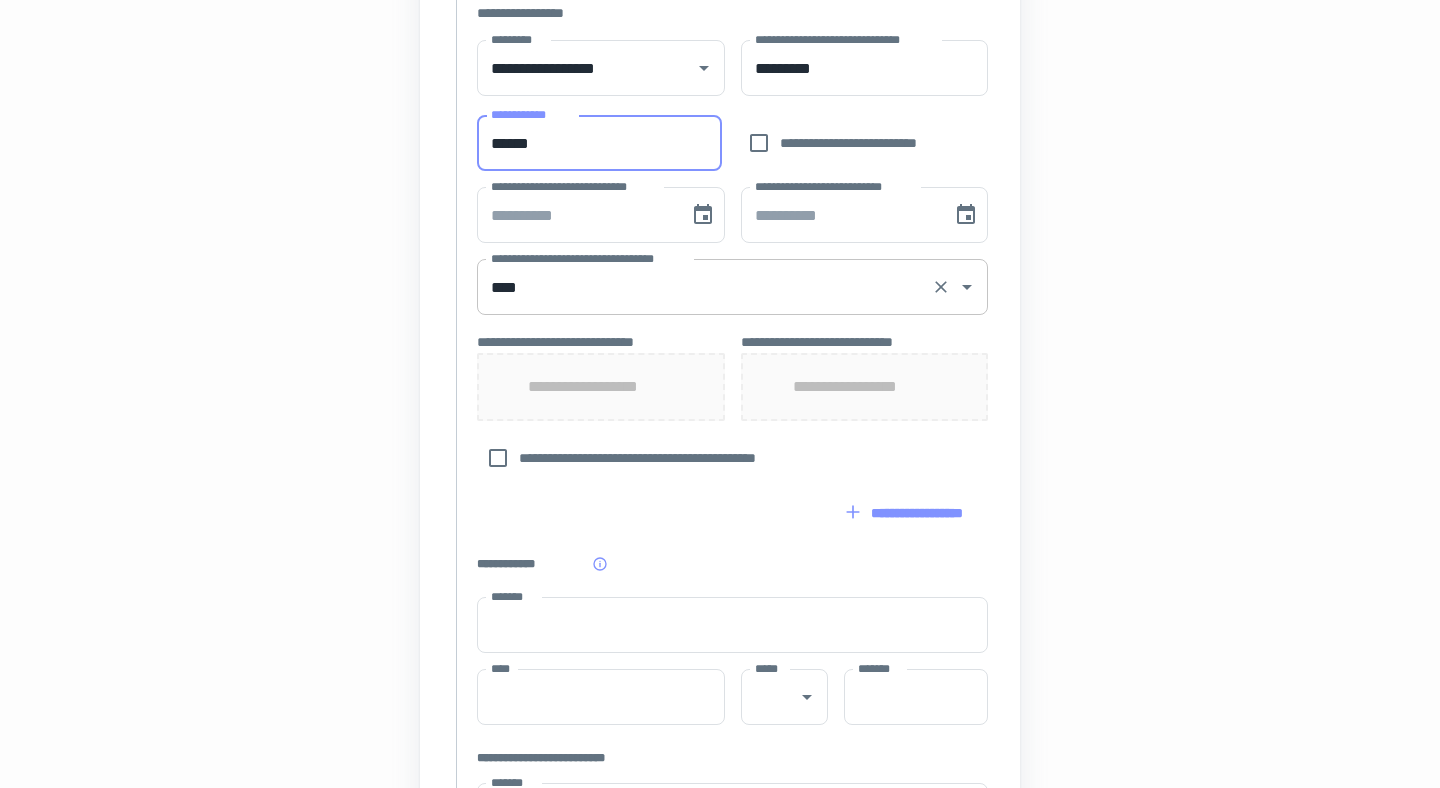 type on "******" 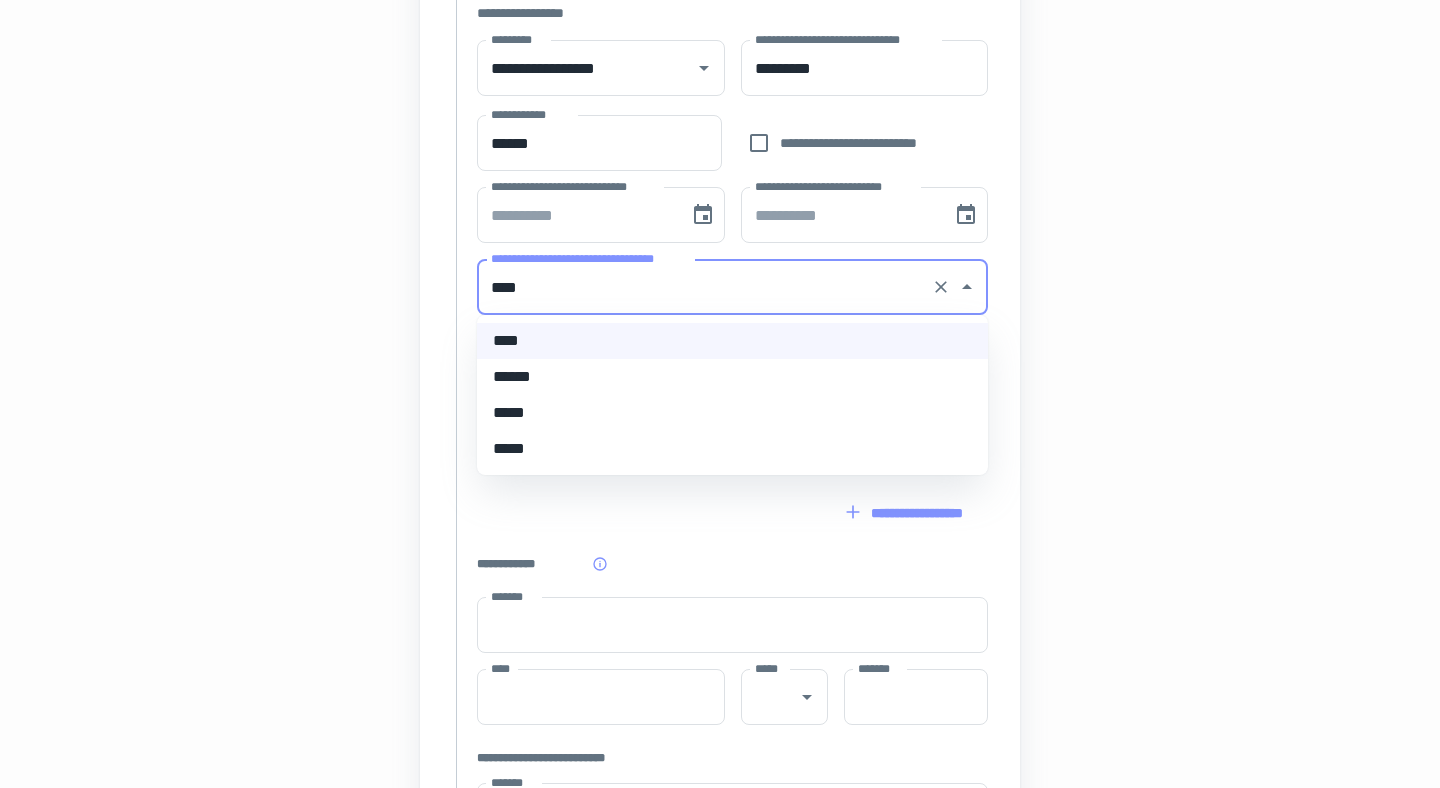 click on "******" at bounding box center (732, 377) 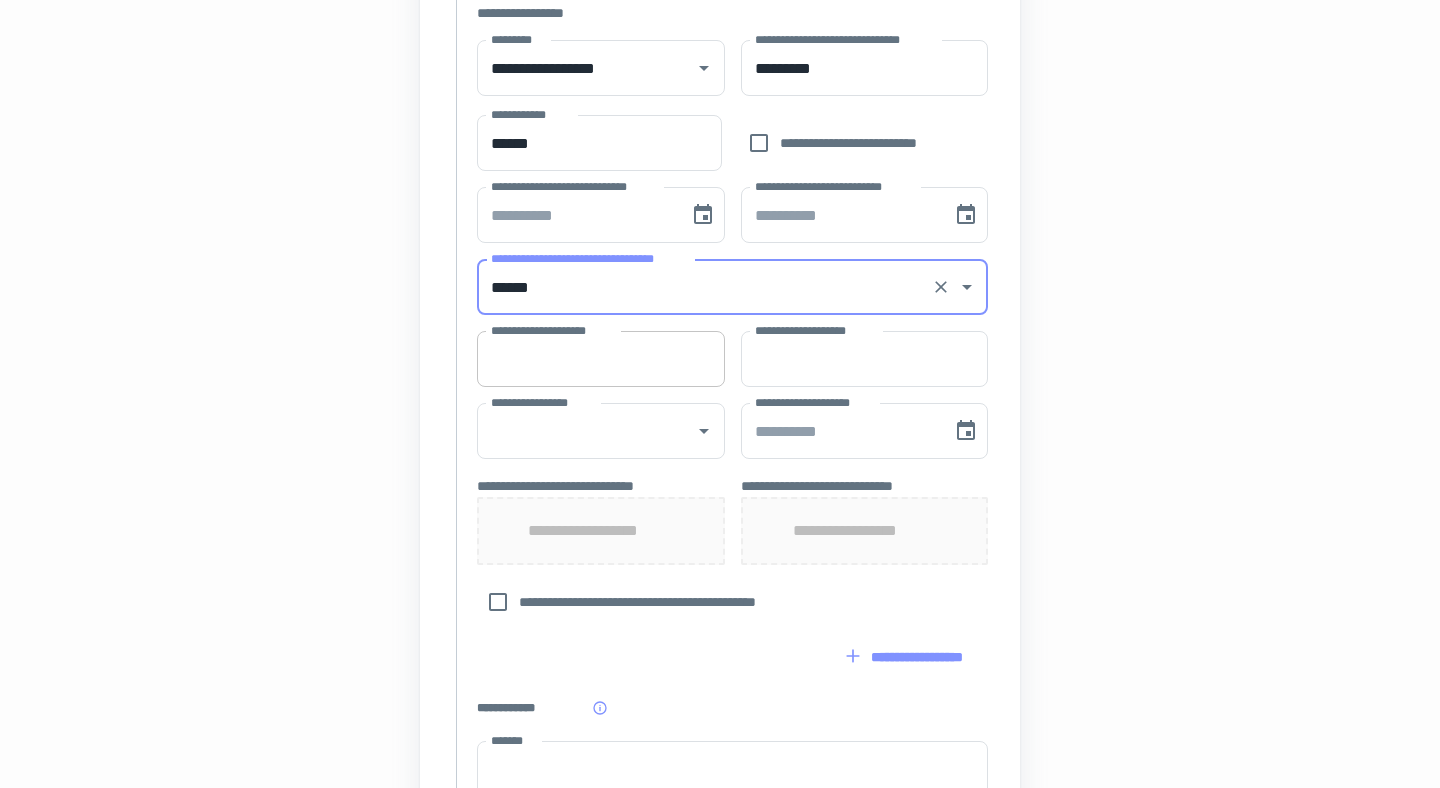 click on "**********" at bounding box center [601, 359] 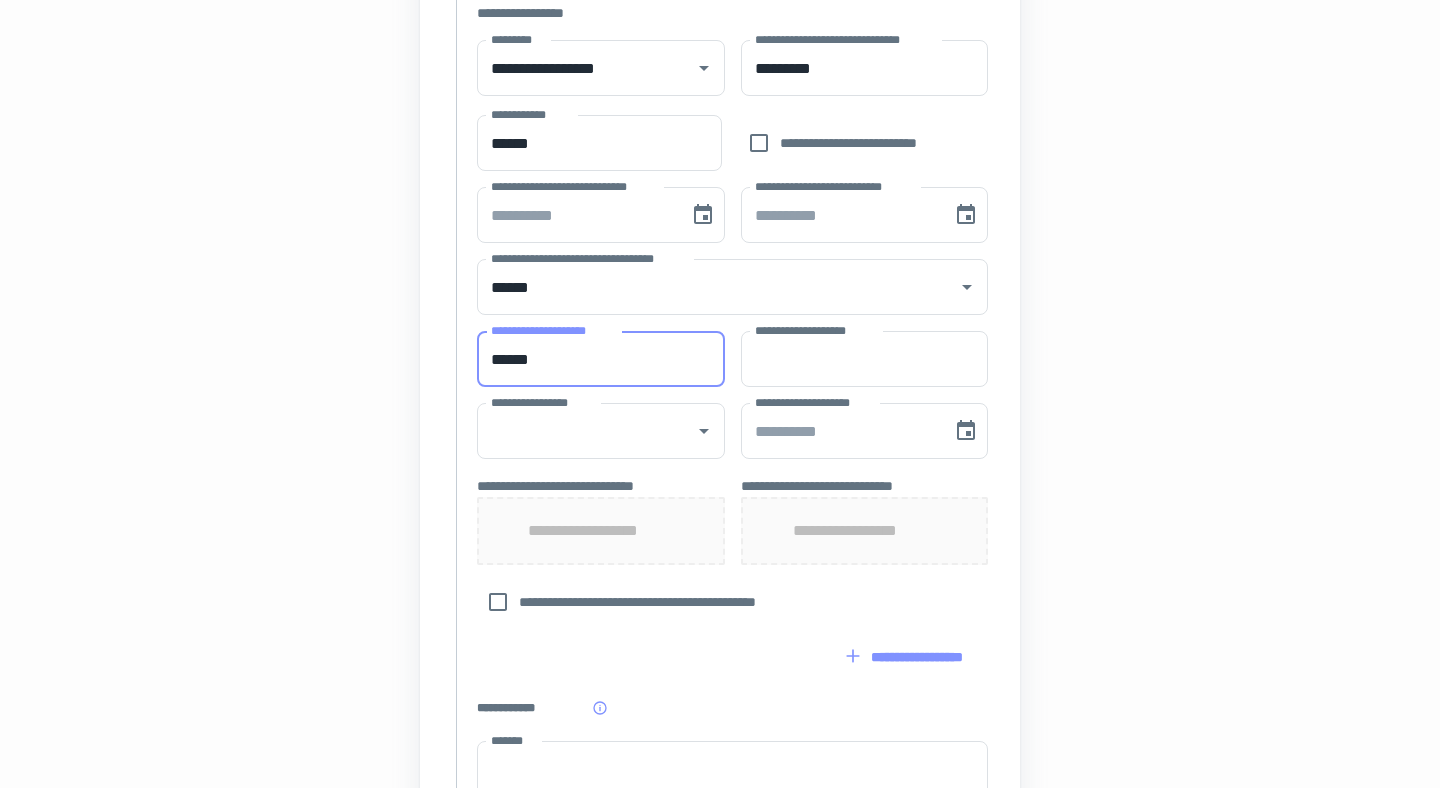 type on "******" 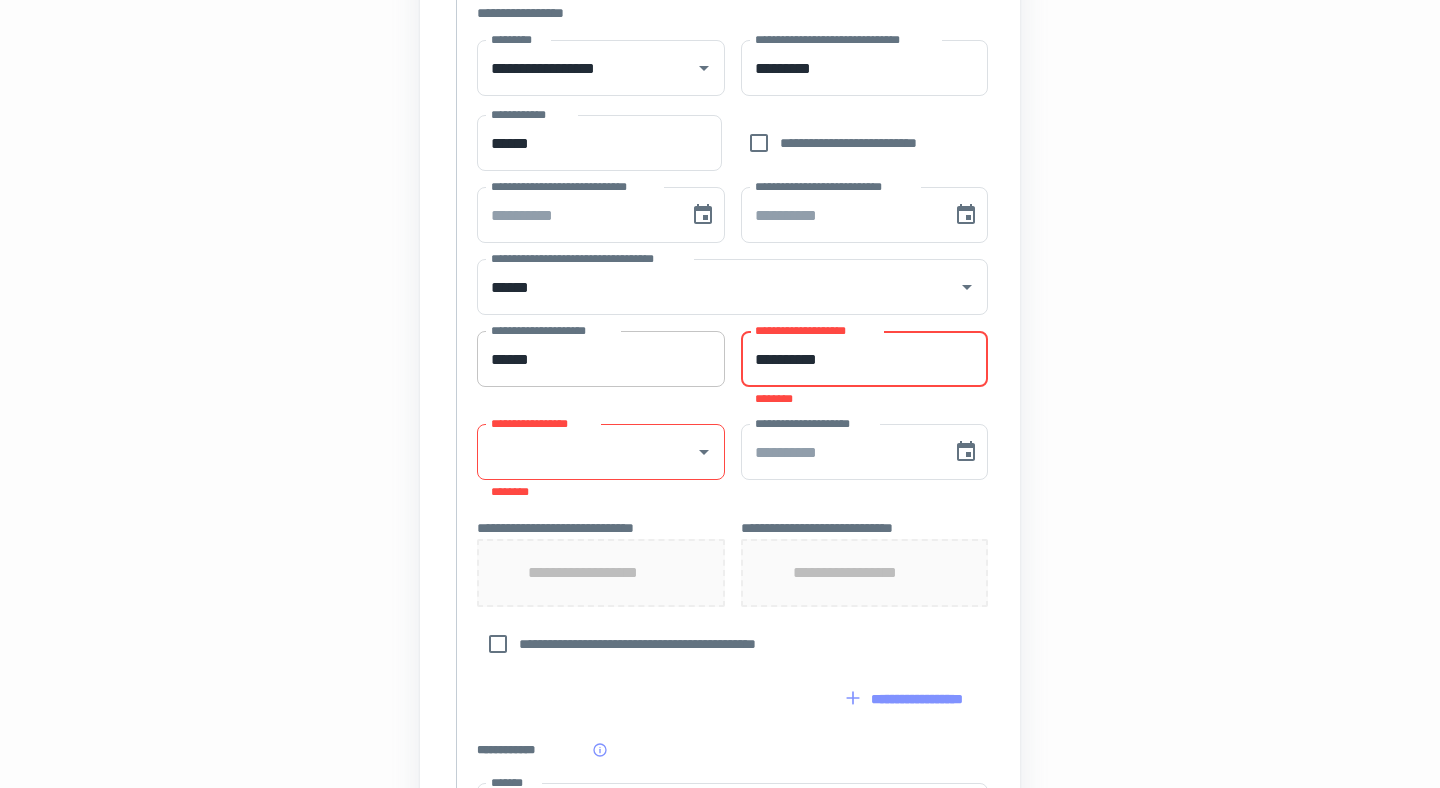 type on "**********" 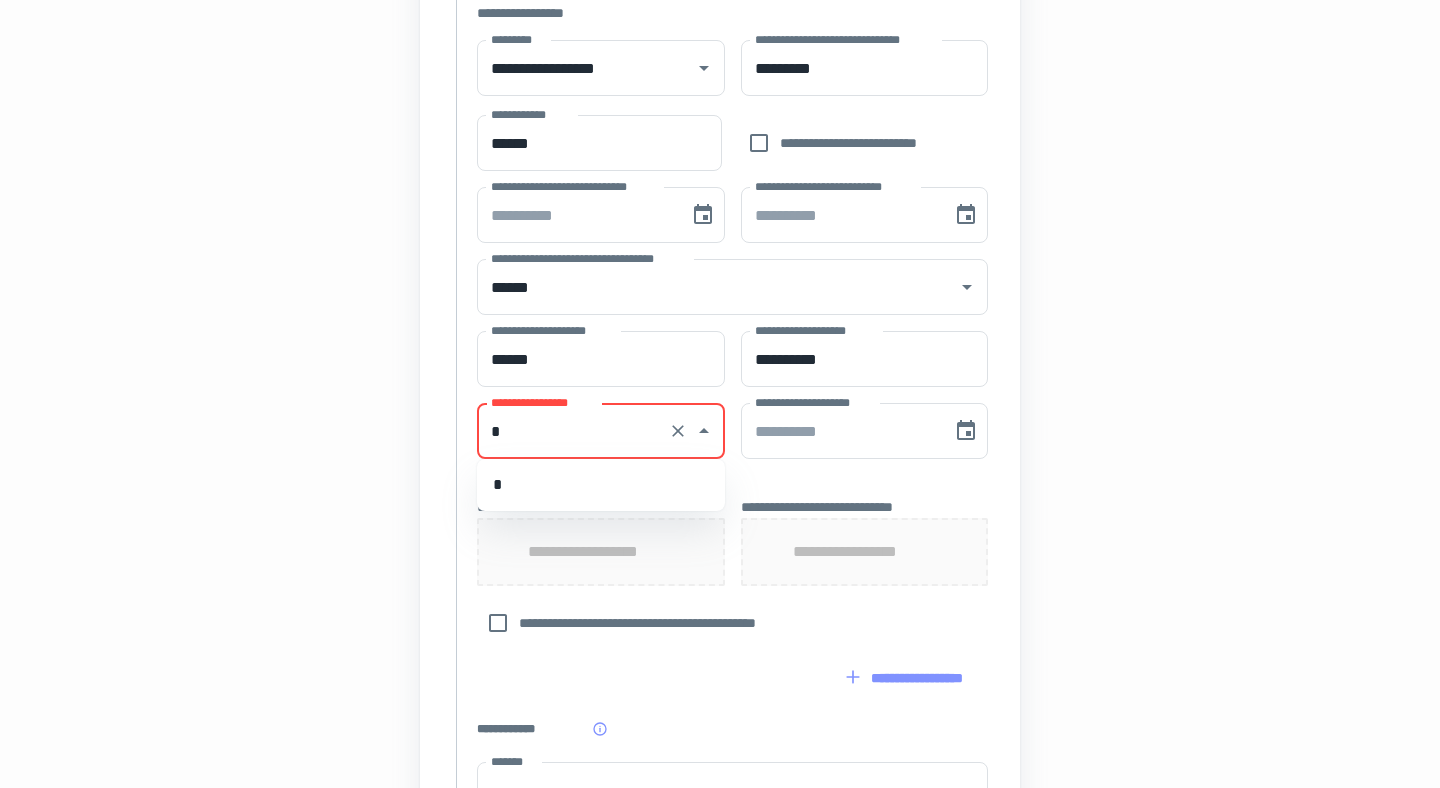 click on "*" at bounding box center (601, 485) 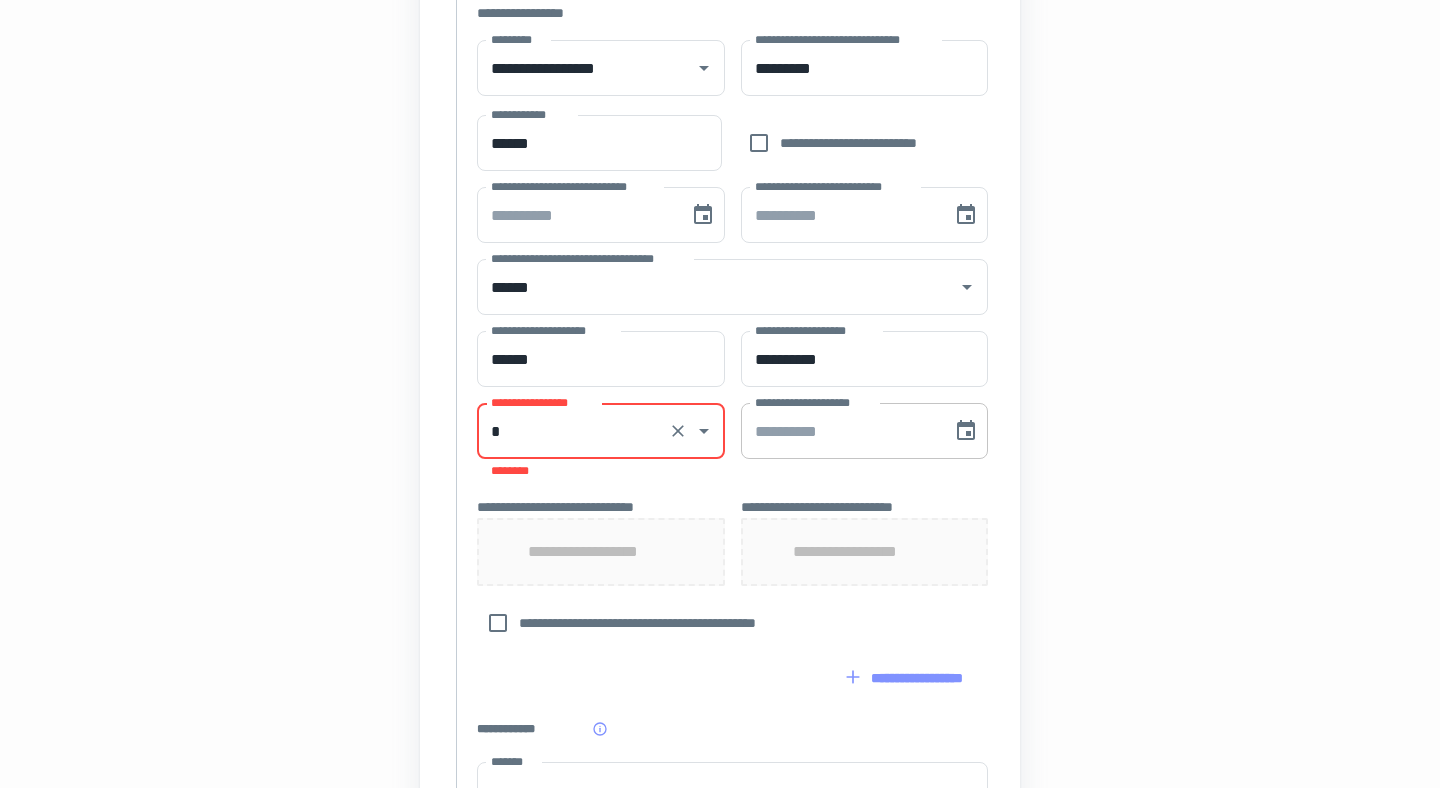 type on "*" 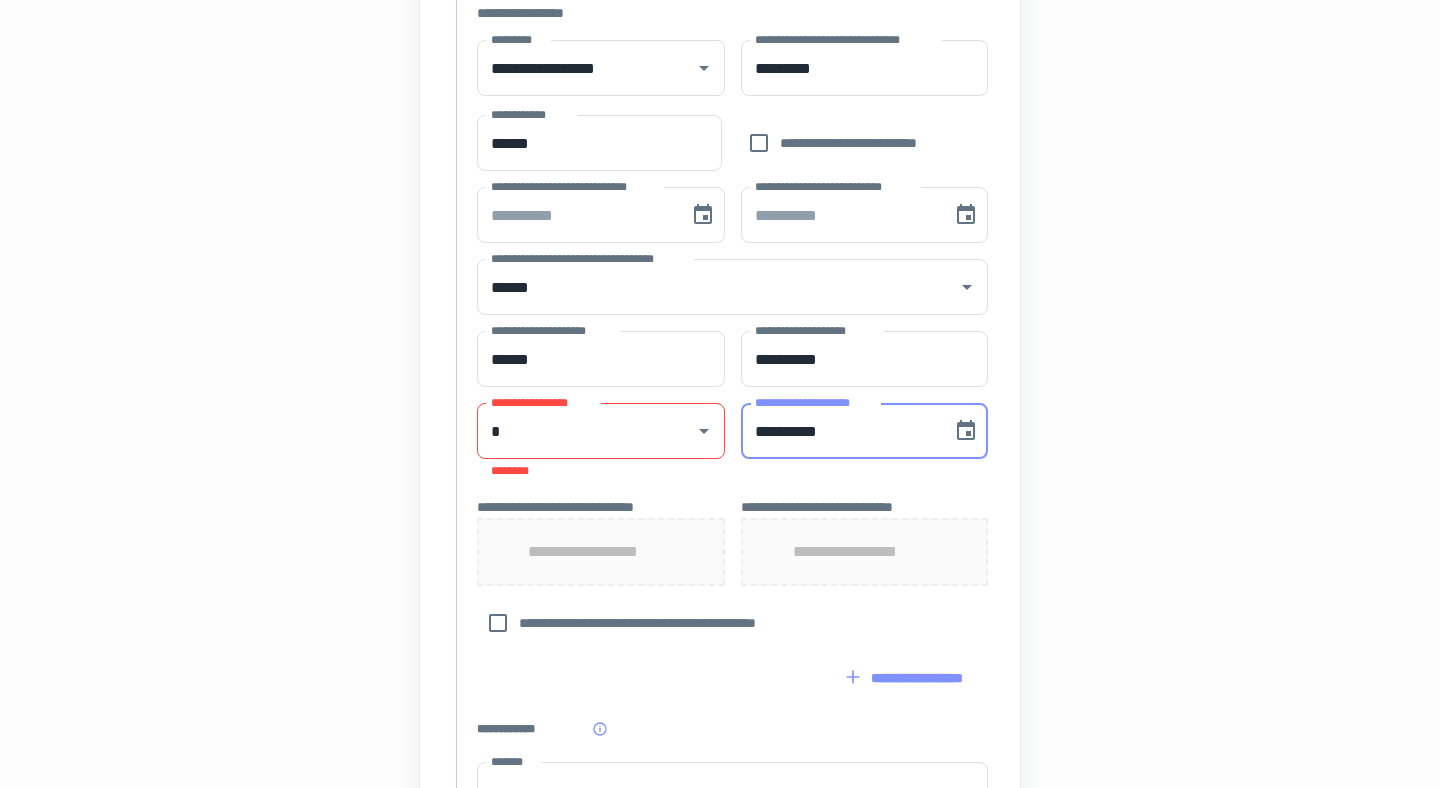 click on "**********" at bounding box center (840, 431) 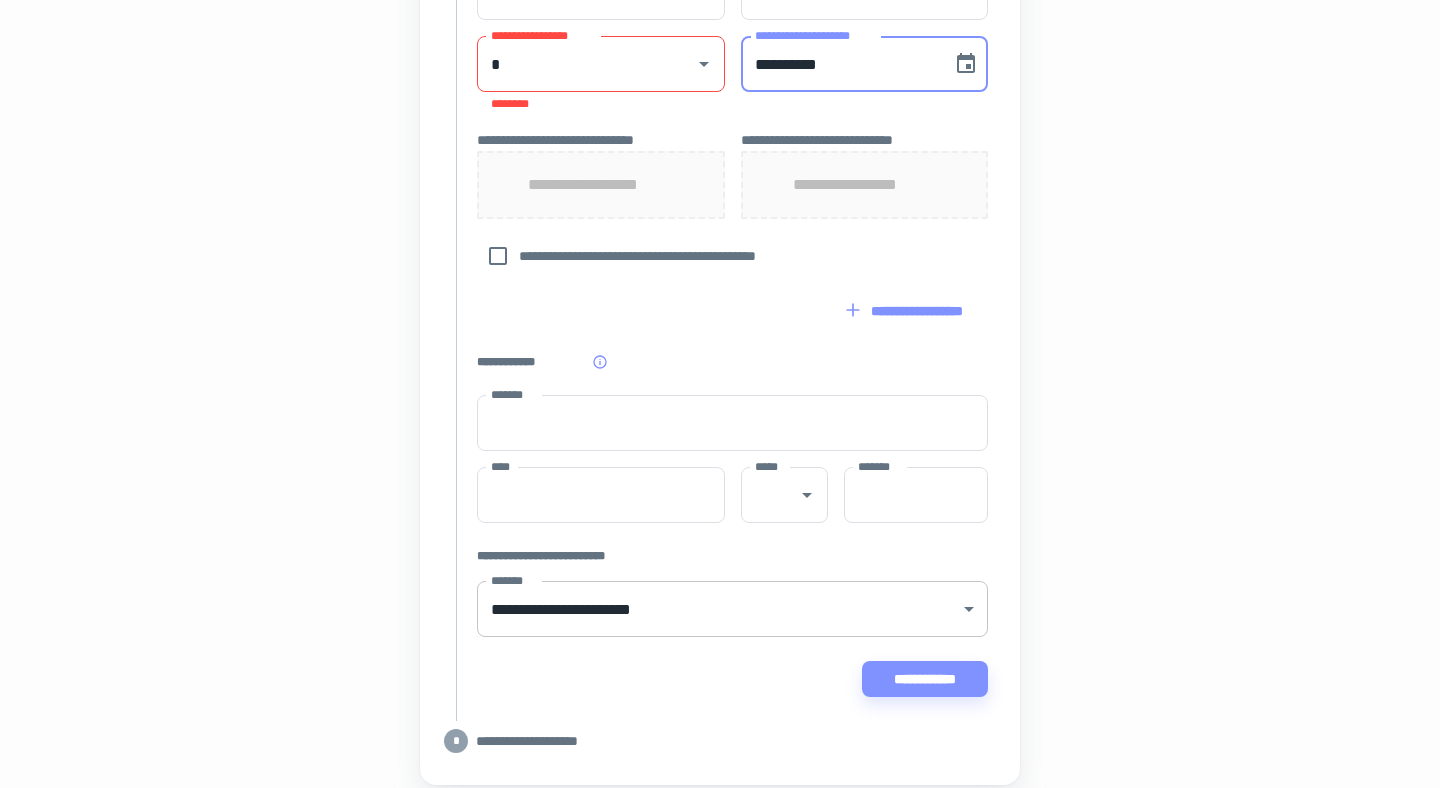 scroll, scrollTop: 1048, scrollLeft: 0, axis: vertical 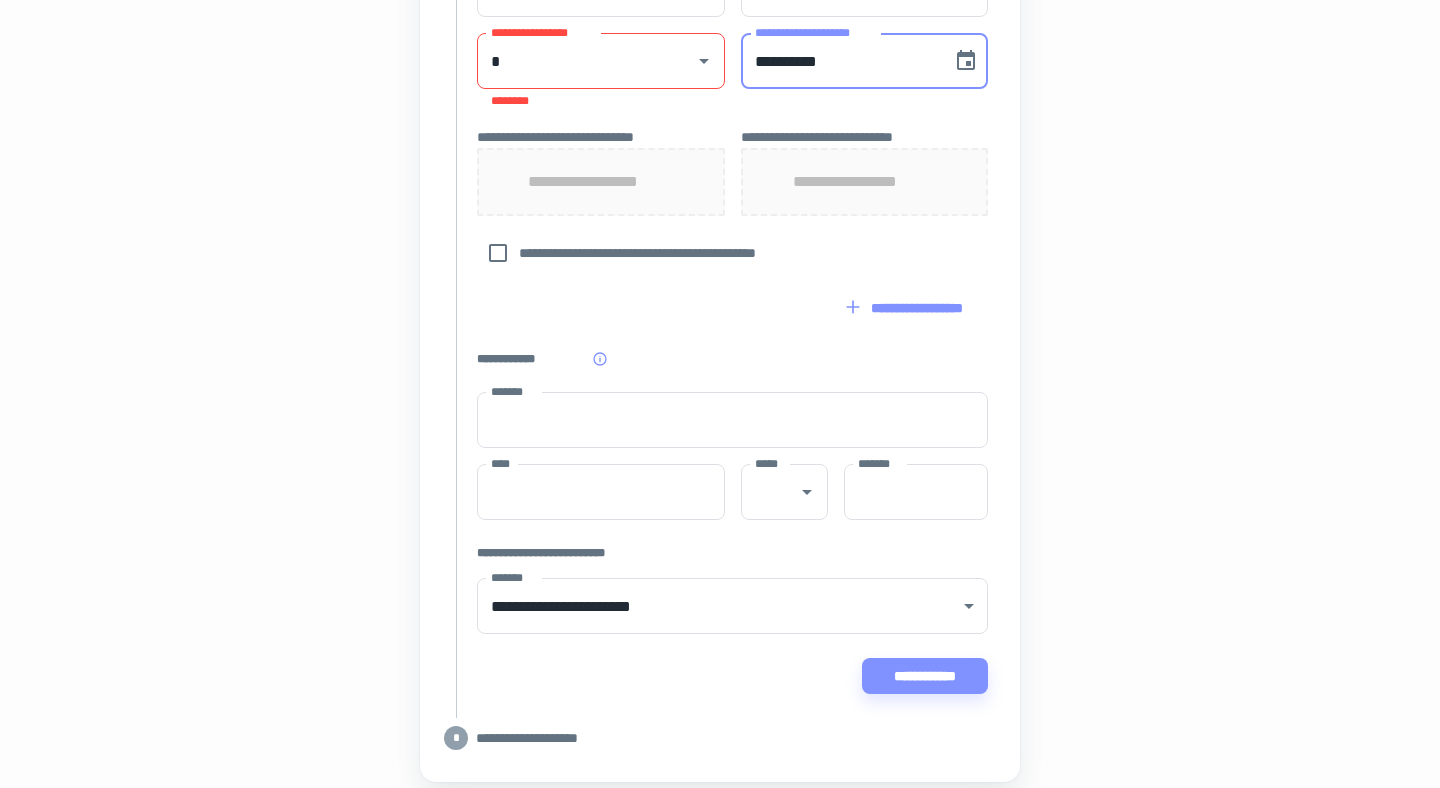 type on "**********" 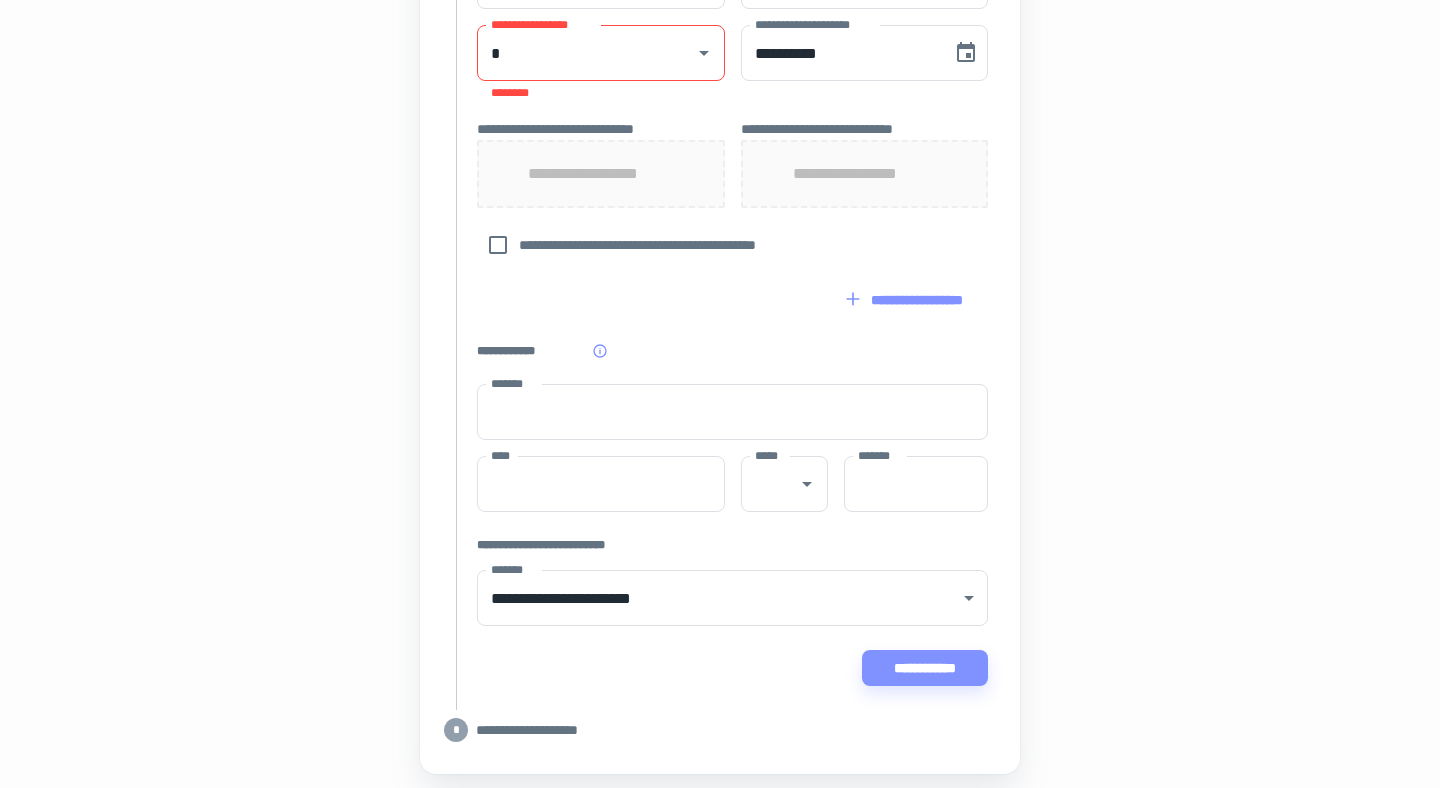 scroll, scrollTop: 1060, scrollLeft: 0, axis: vertical 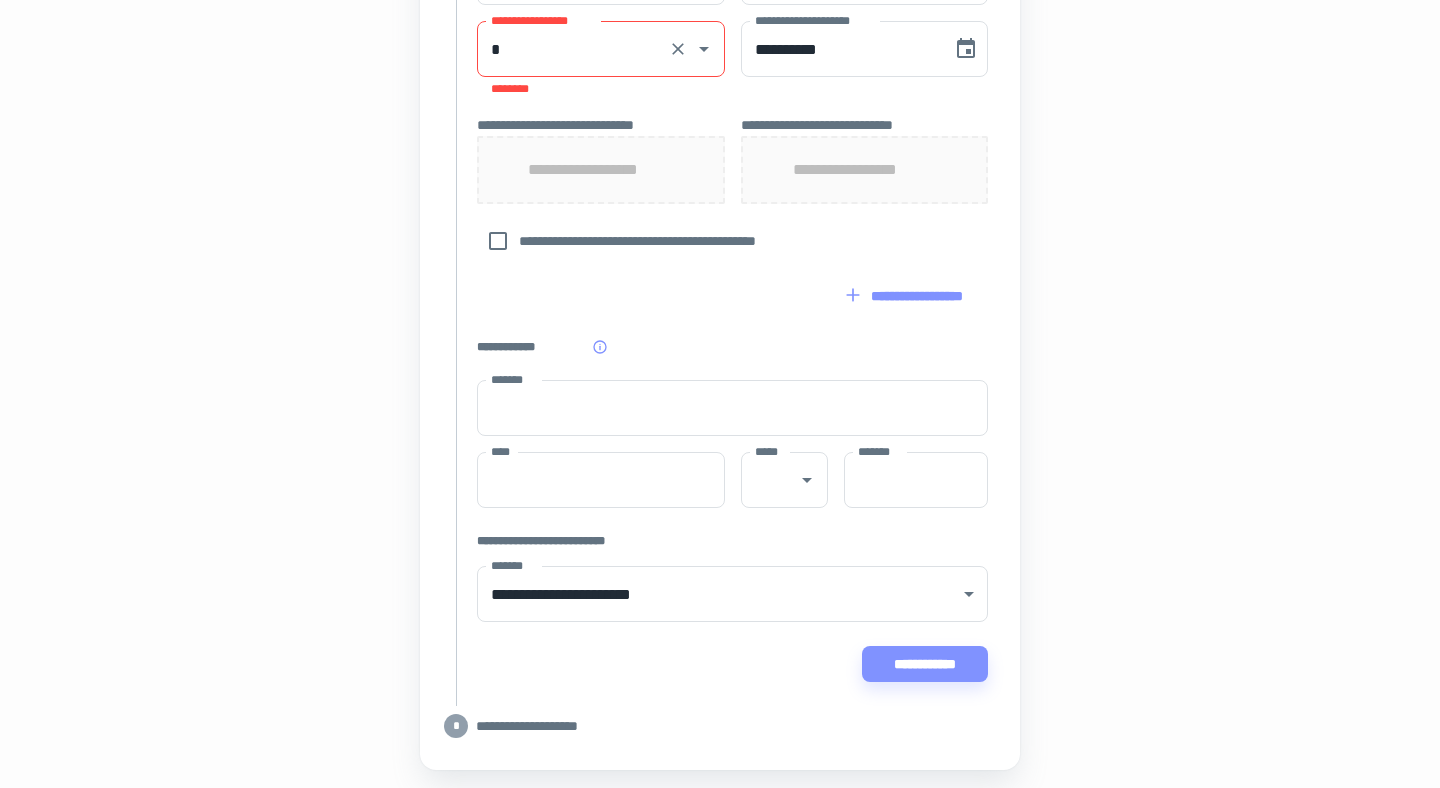 click on "*" at bounding box center [573, 49] 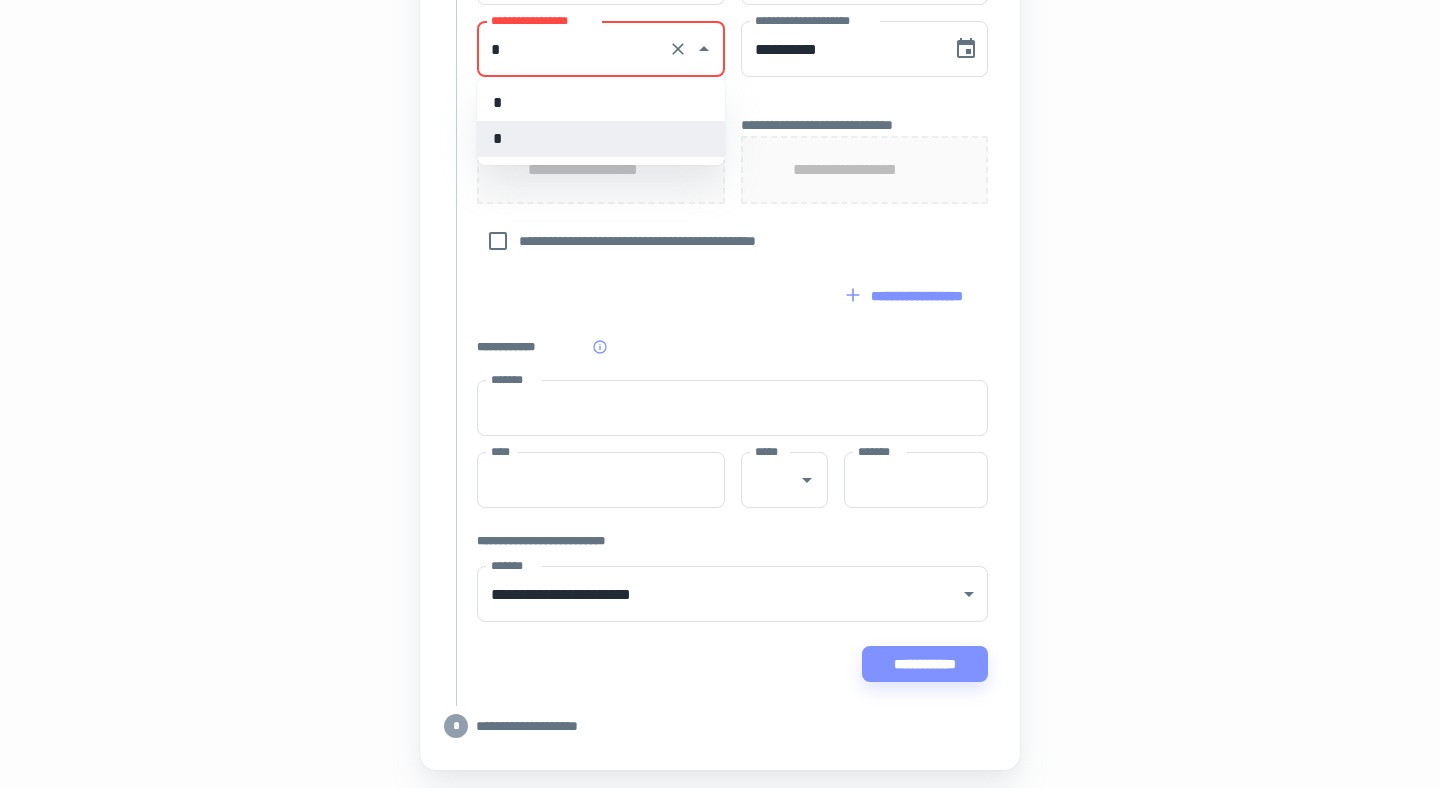 click on "*" at bounding box center (601, 139) 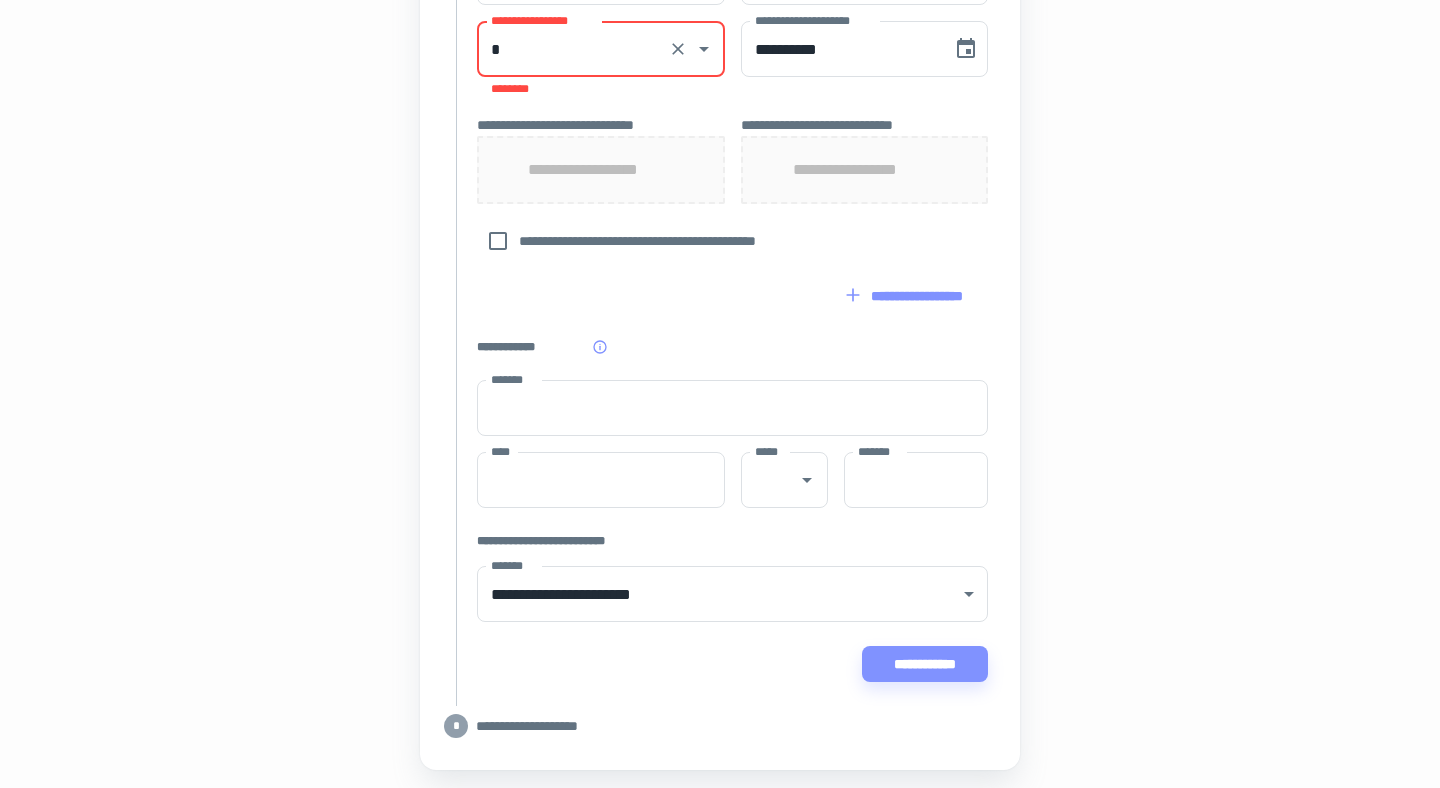 click on "[FIRST] [LAST] [STREET] [CITY], [STATE] [ZIP]" at bounding box center [720, -87] 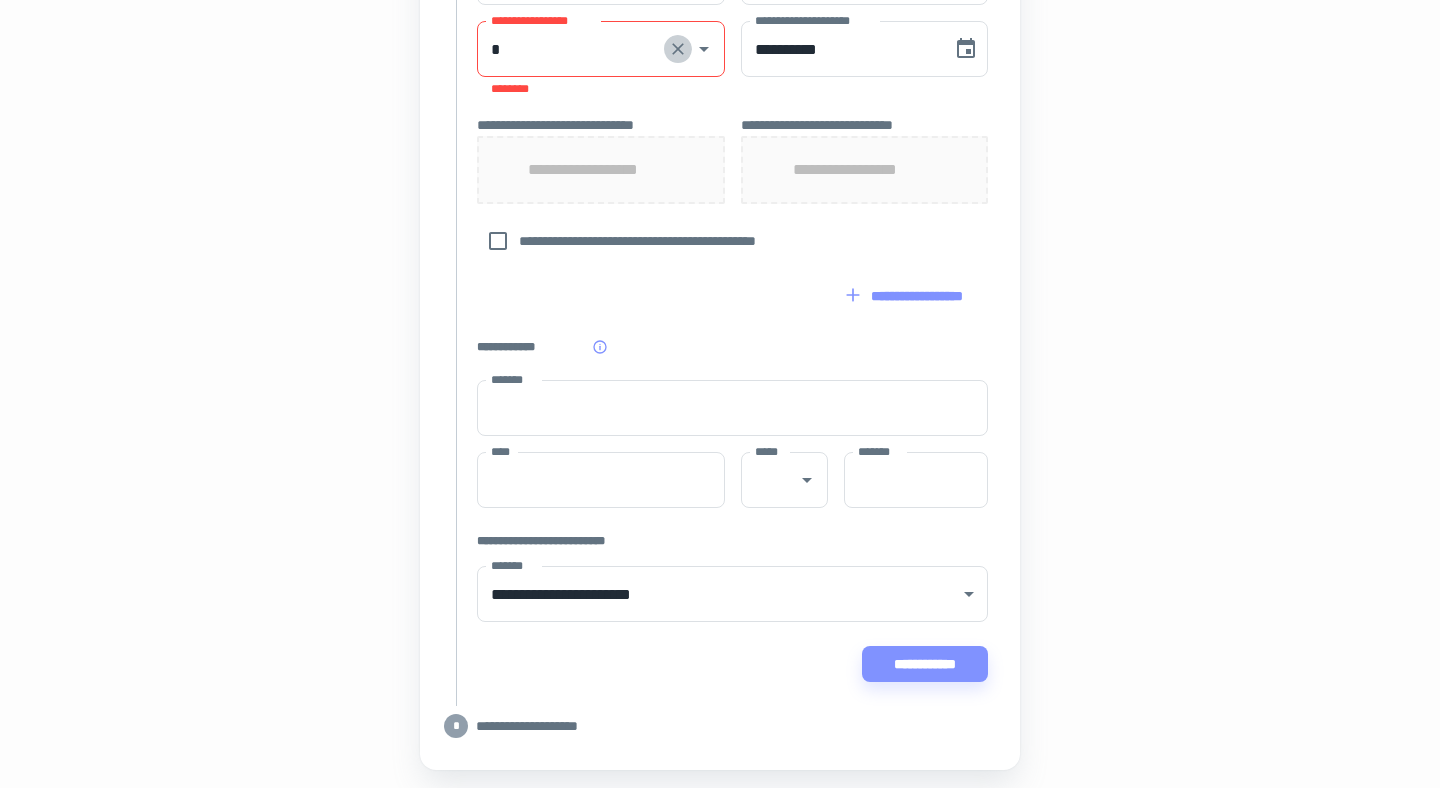 click 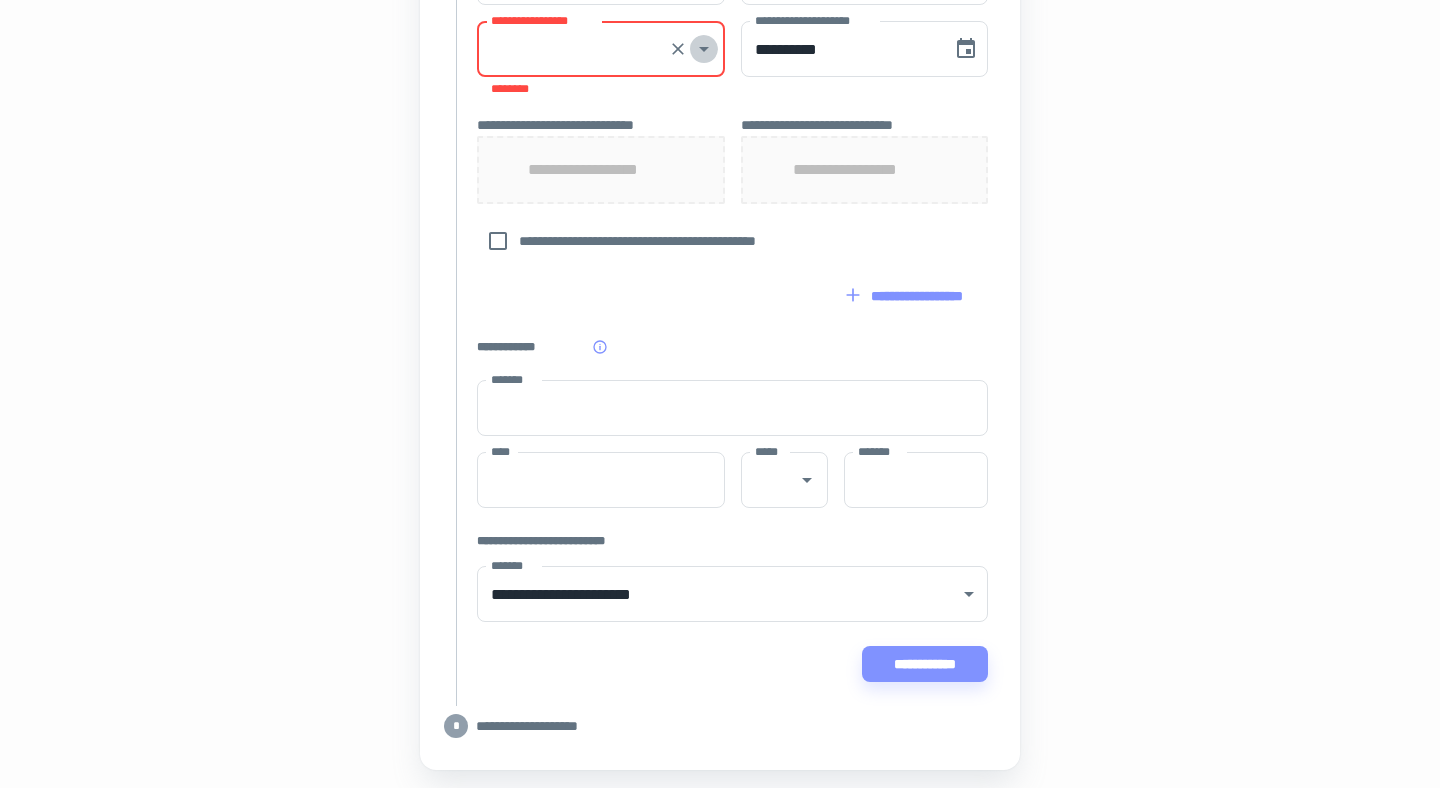 click 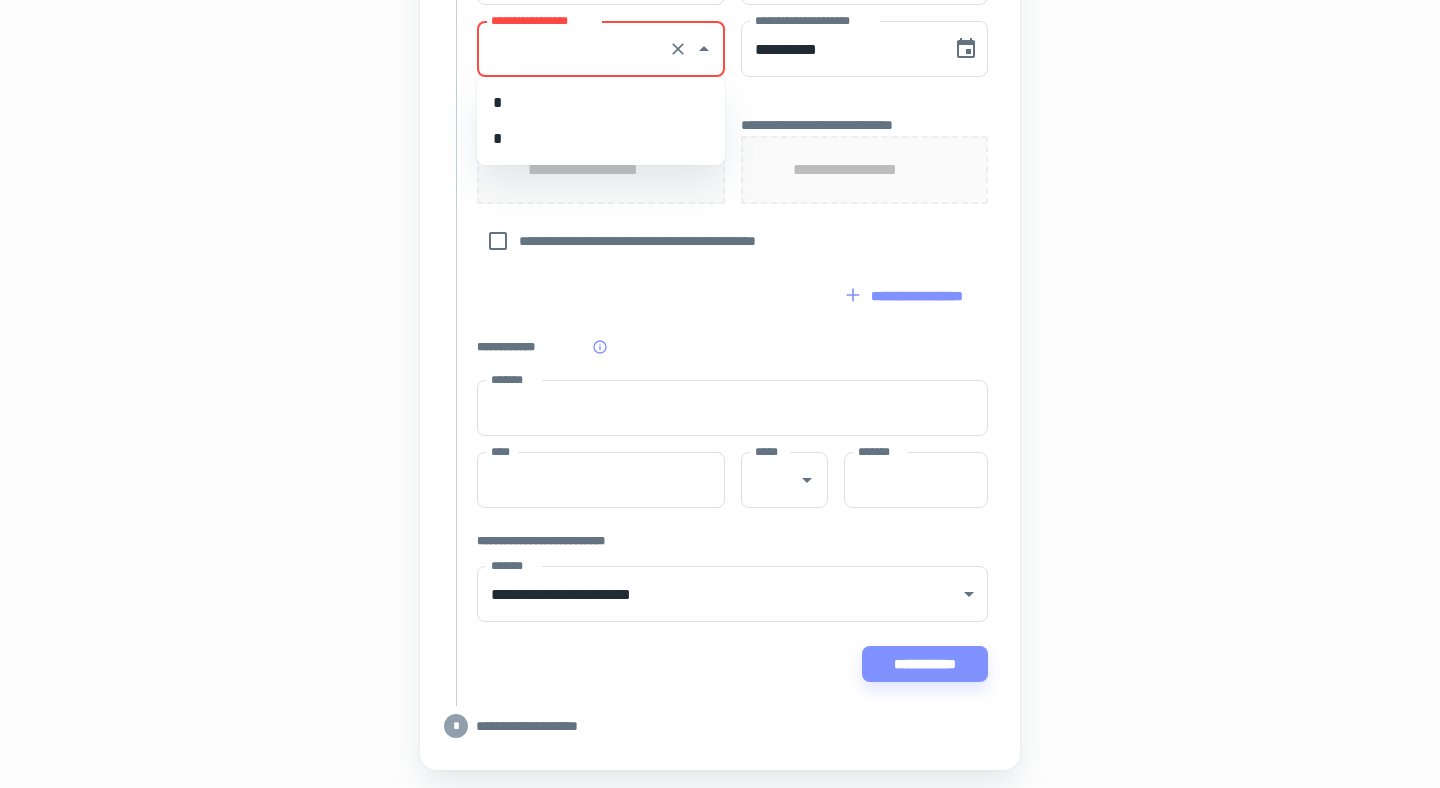 click on "*" at bounding box center (601, 139) 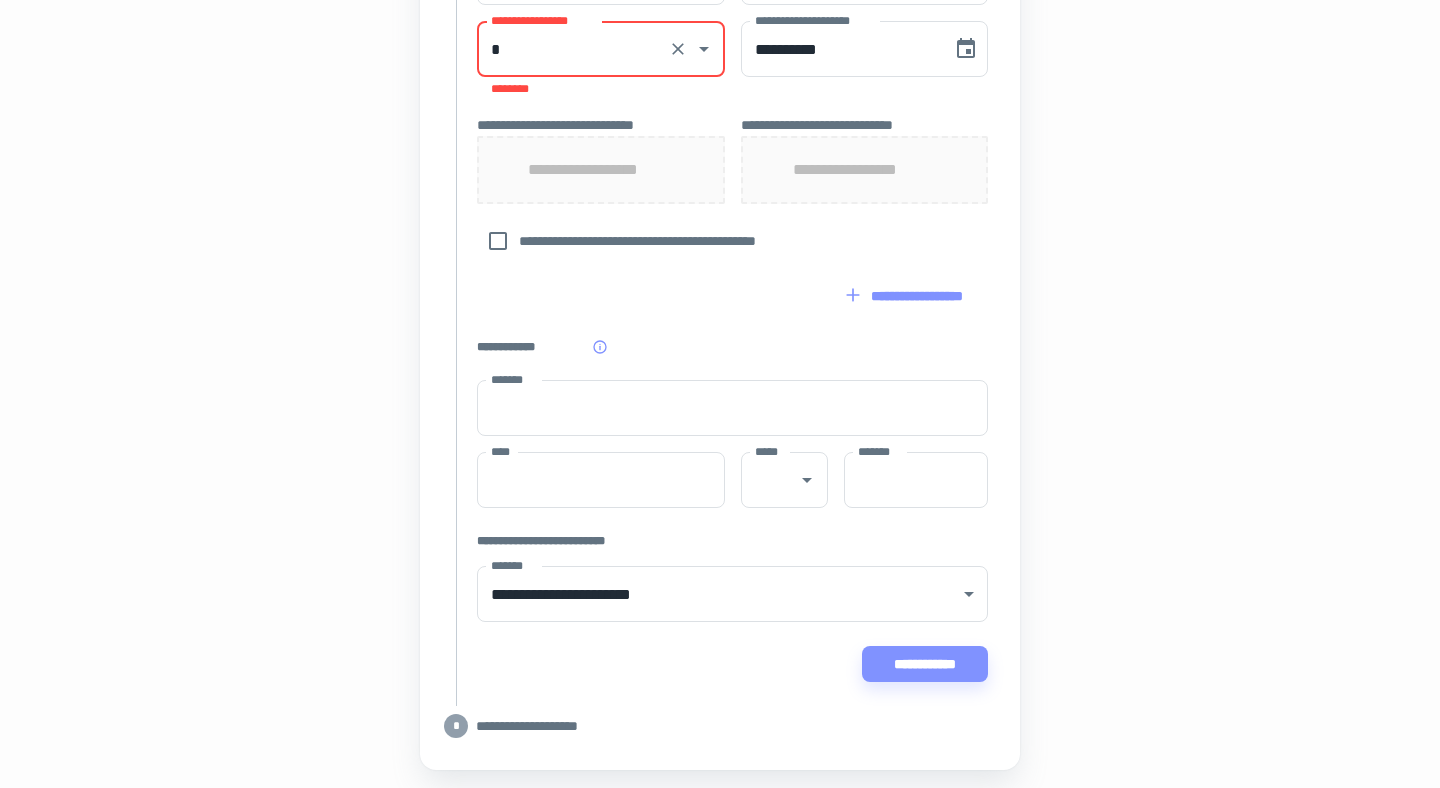 click on "[FIRST] [LAST] [STREET] [CITY], [STATE] [ZIP]" at bounding box center (720, -87) 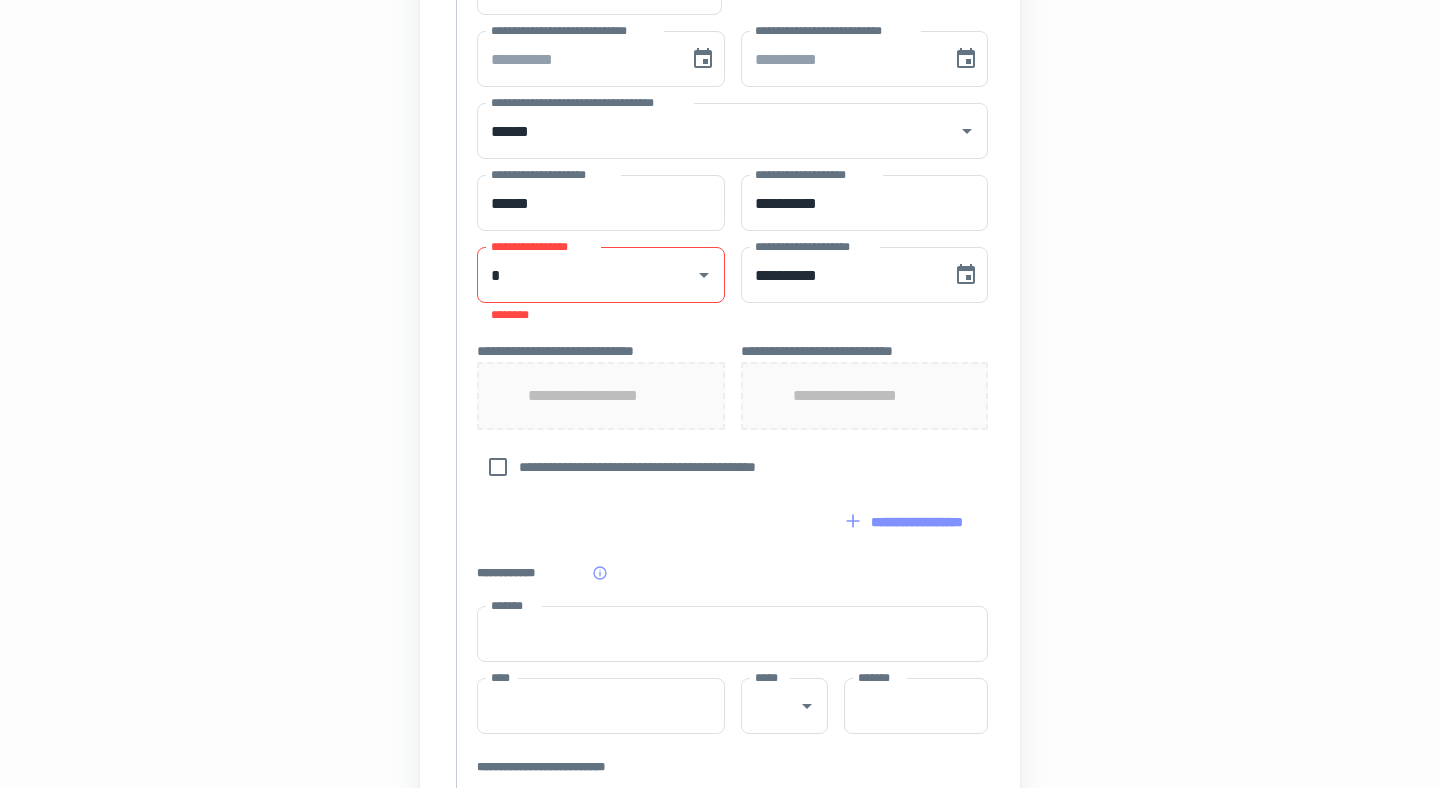 scroll, scrollTop: 831, scrollLeft: 0, axis: vertical 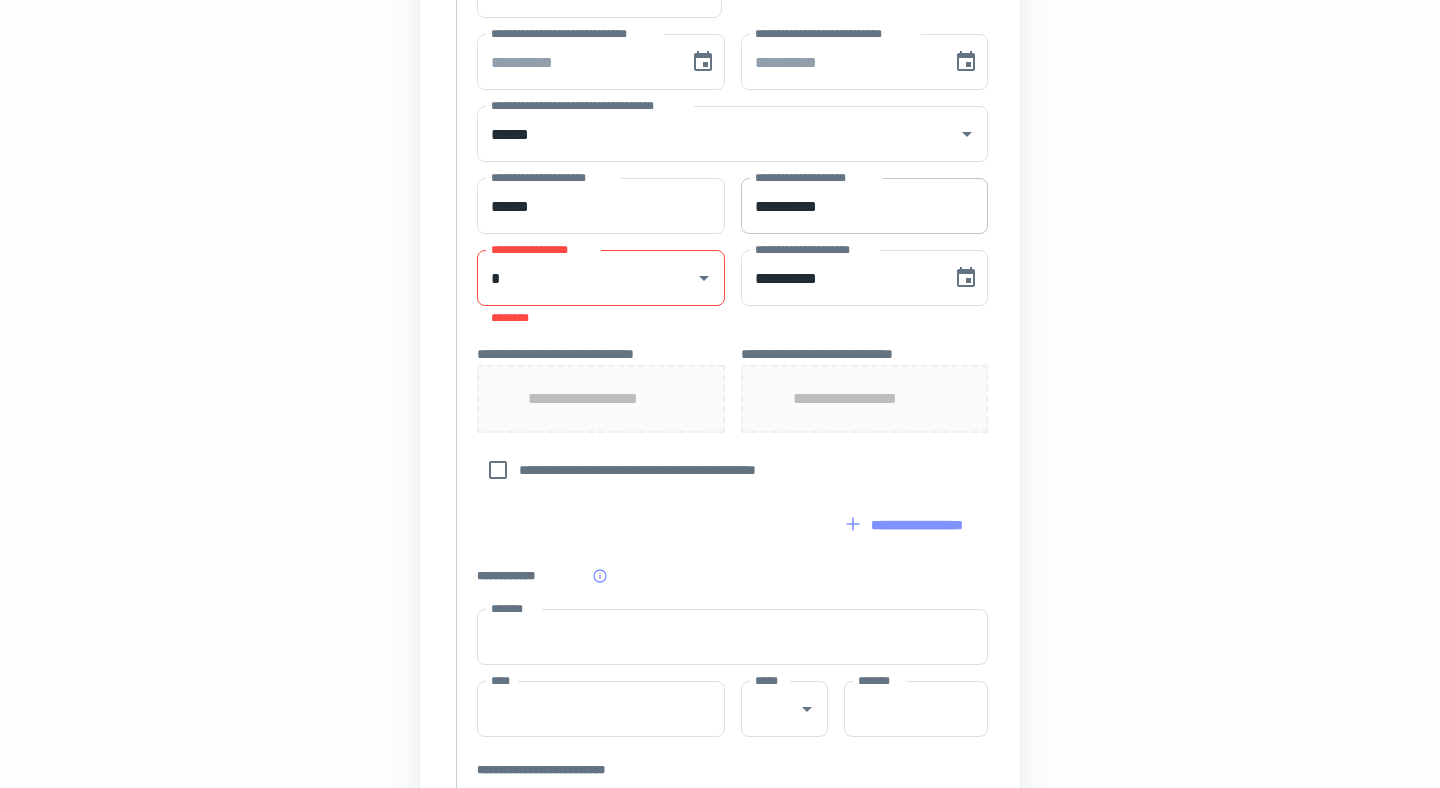 click on "**********" at bounding box center (865, 206) 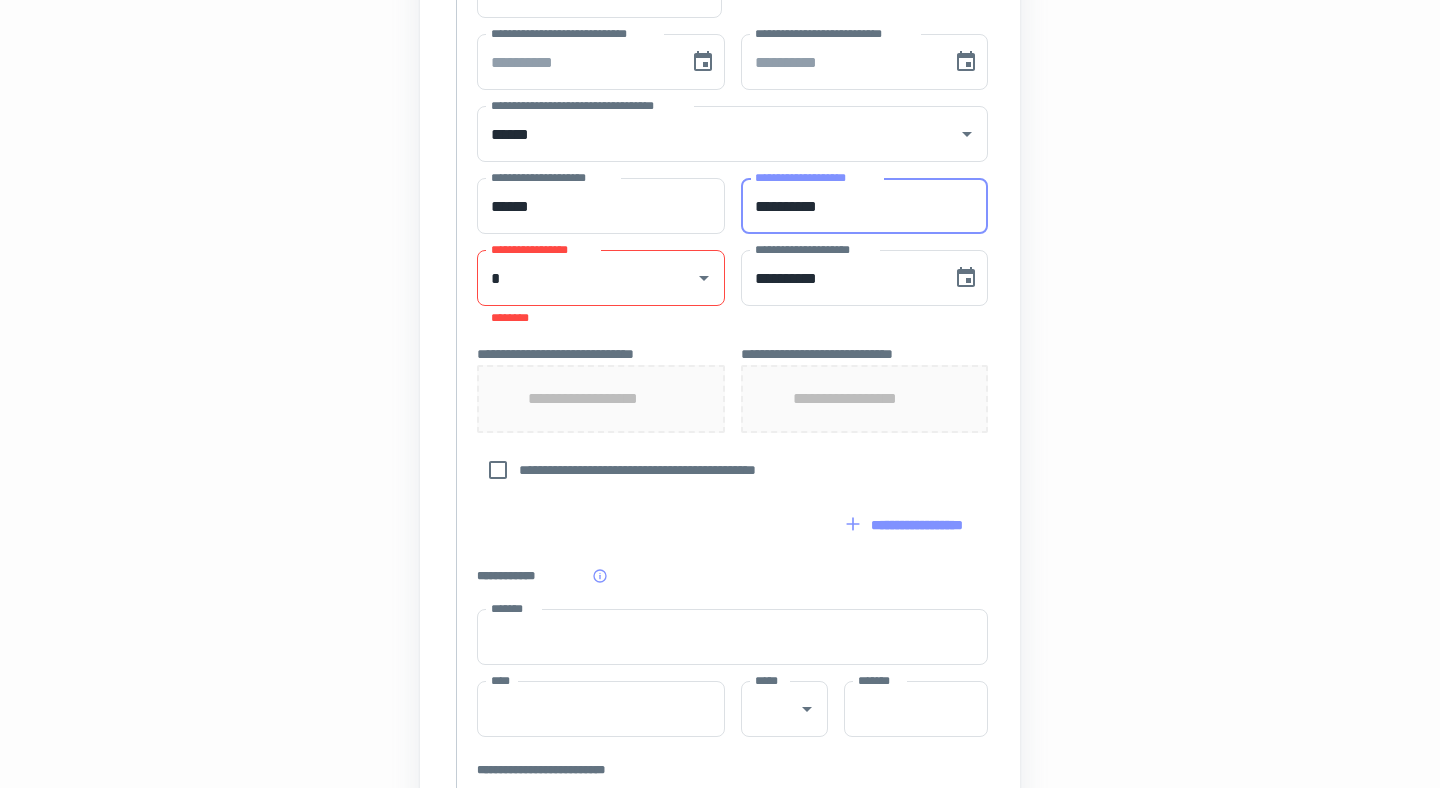 click on "**********" at bounding box center (865, 206) 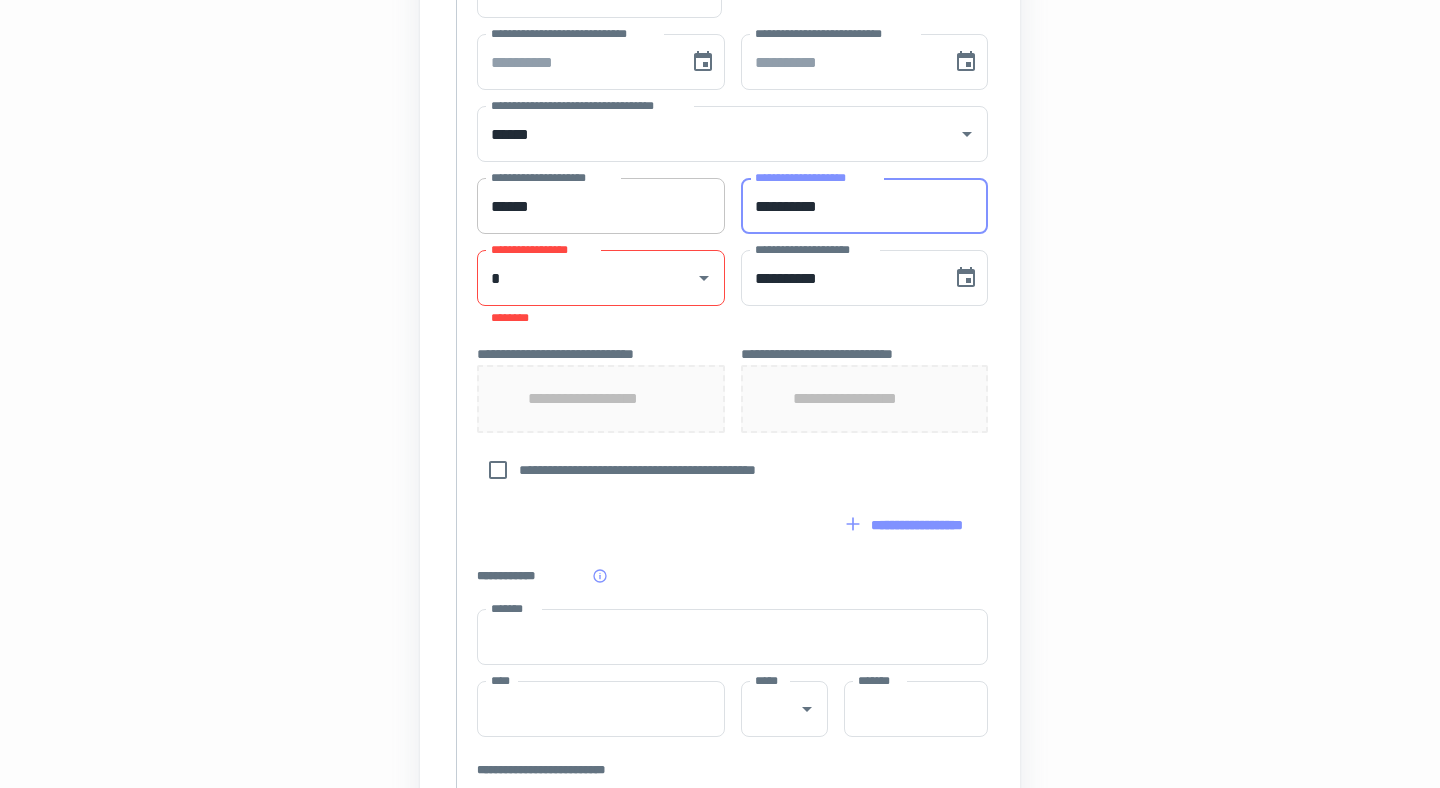 click on "******" at bounding box center (601, 206) 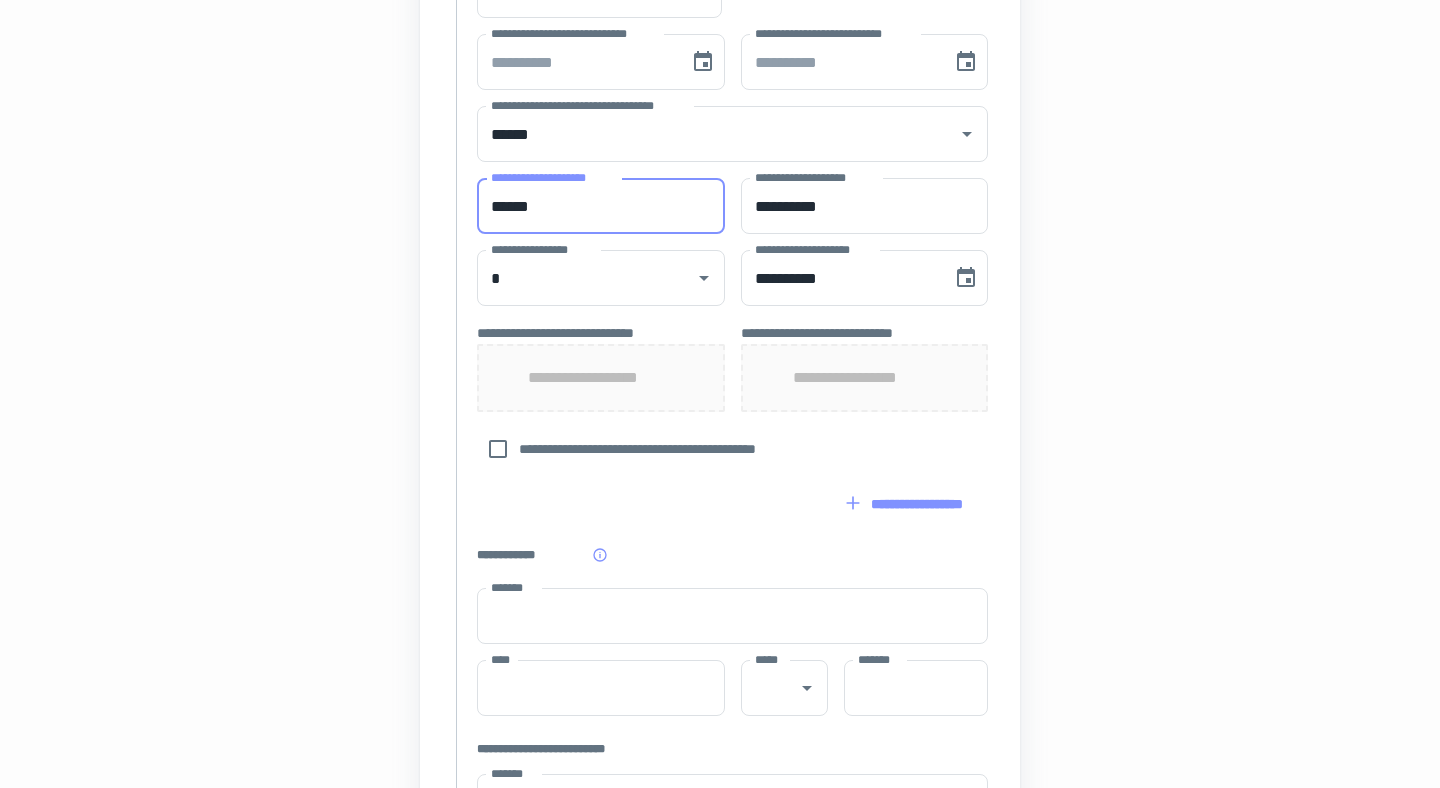 click on "[FIRST] [LAST] [STREET] [CITY], [STATE] [ZIP]" at bounding box center (720, 131) 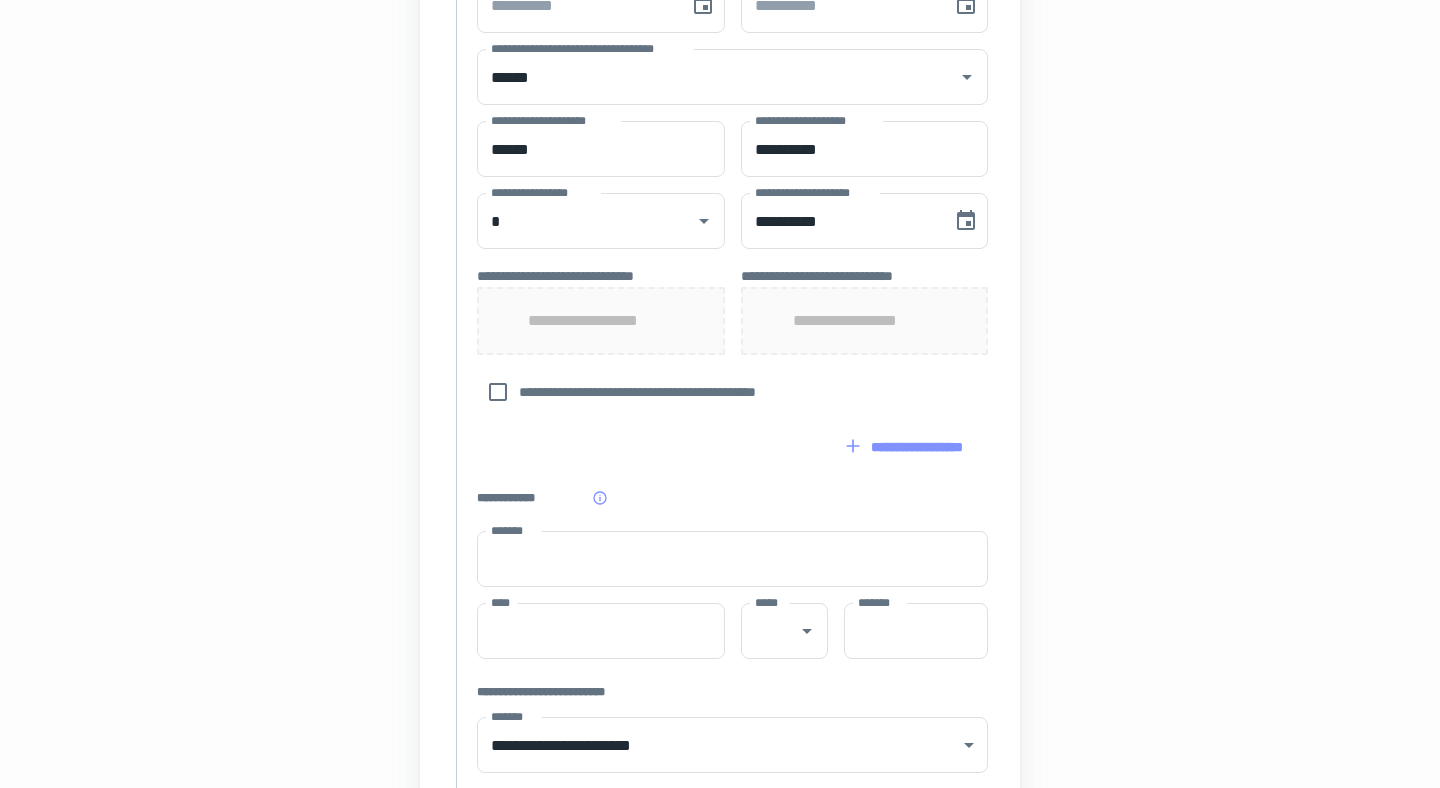 scroll, scrollTop: 956, scrollLeft: 0, axis: vertical 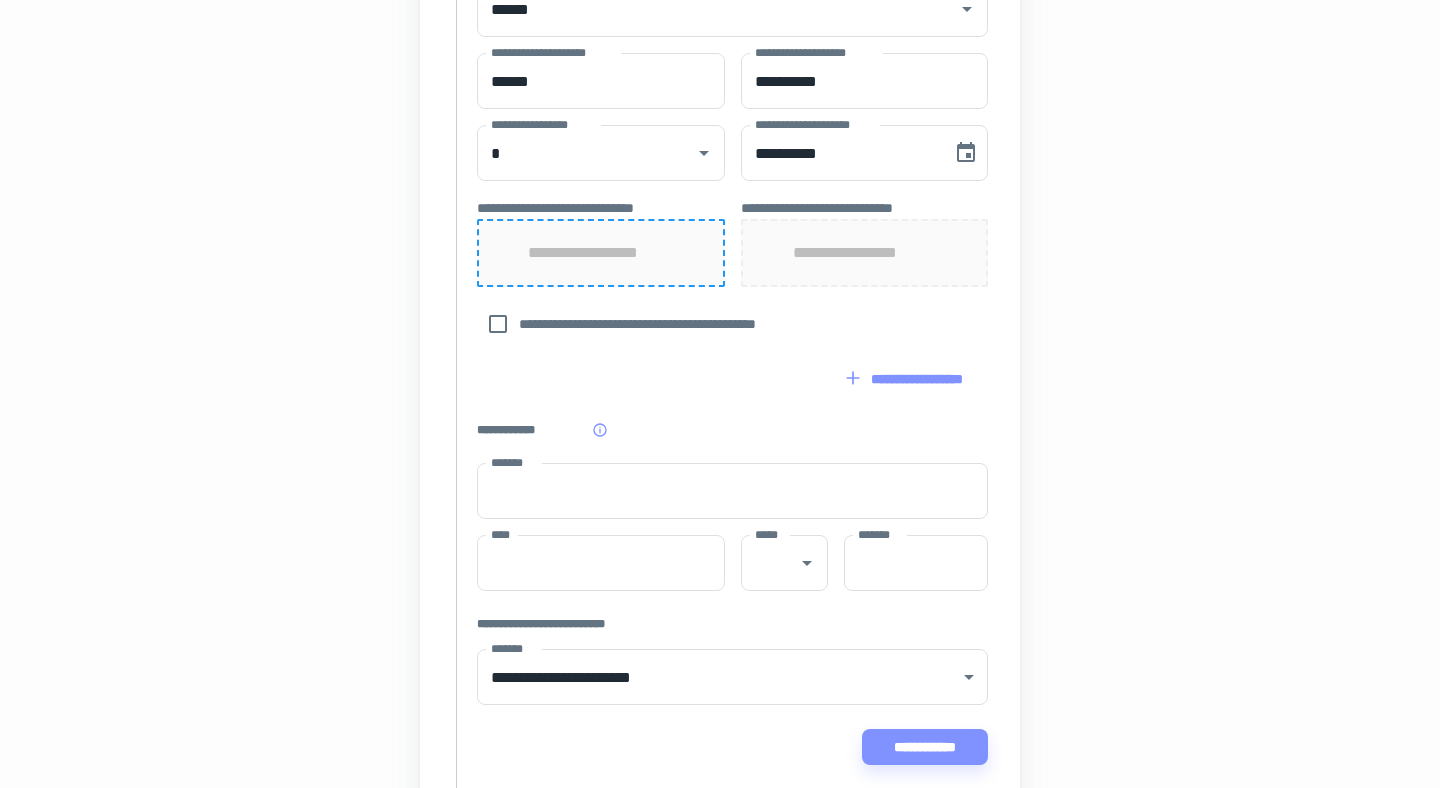 click on "**********" at bounding box center (601, 253) 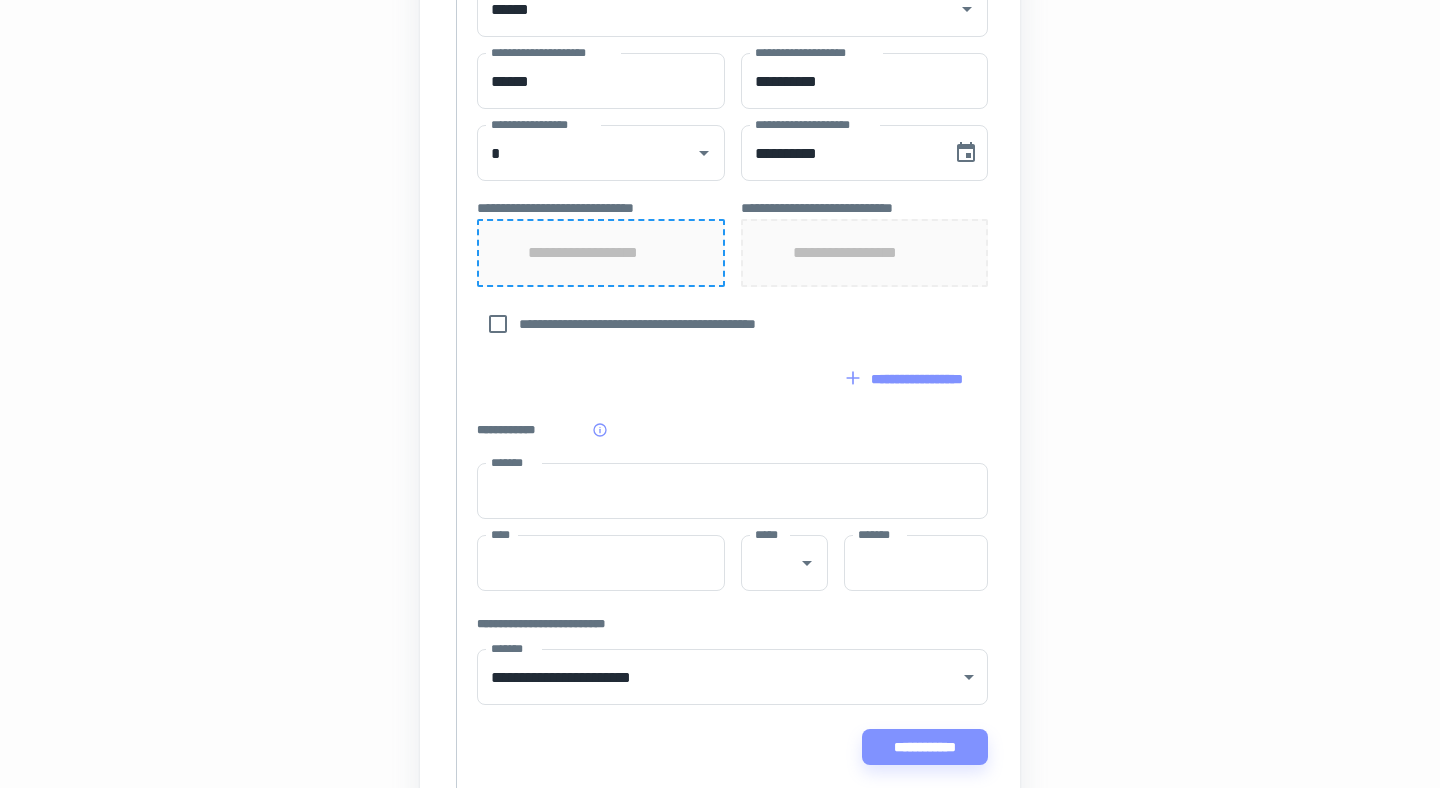 click on "**********" at bounding box center (601, 253) 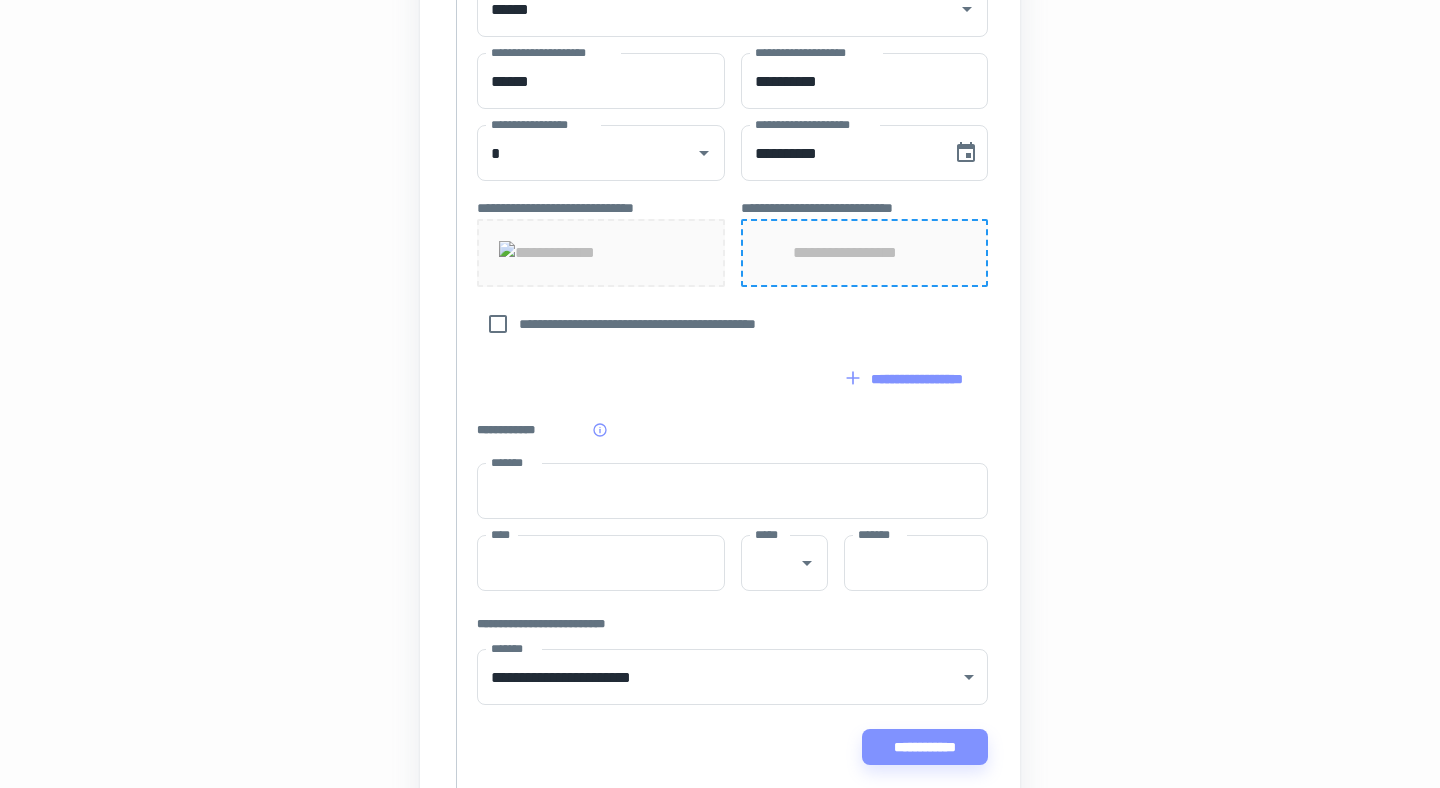 click on "**********" at bounding box center [864, 253] 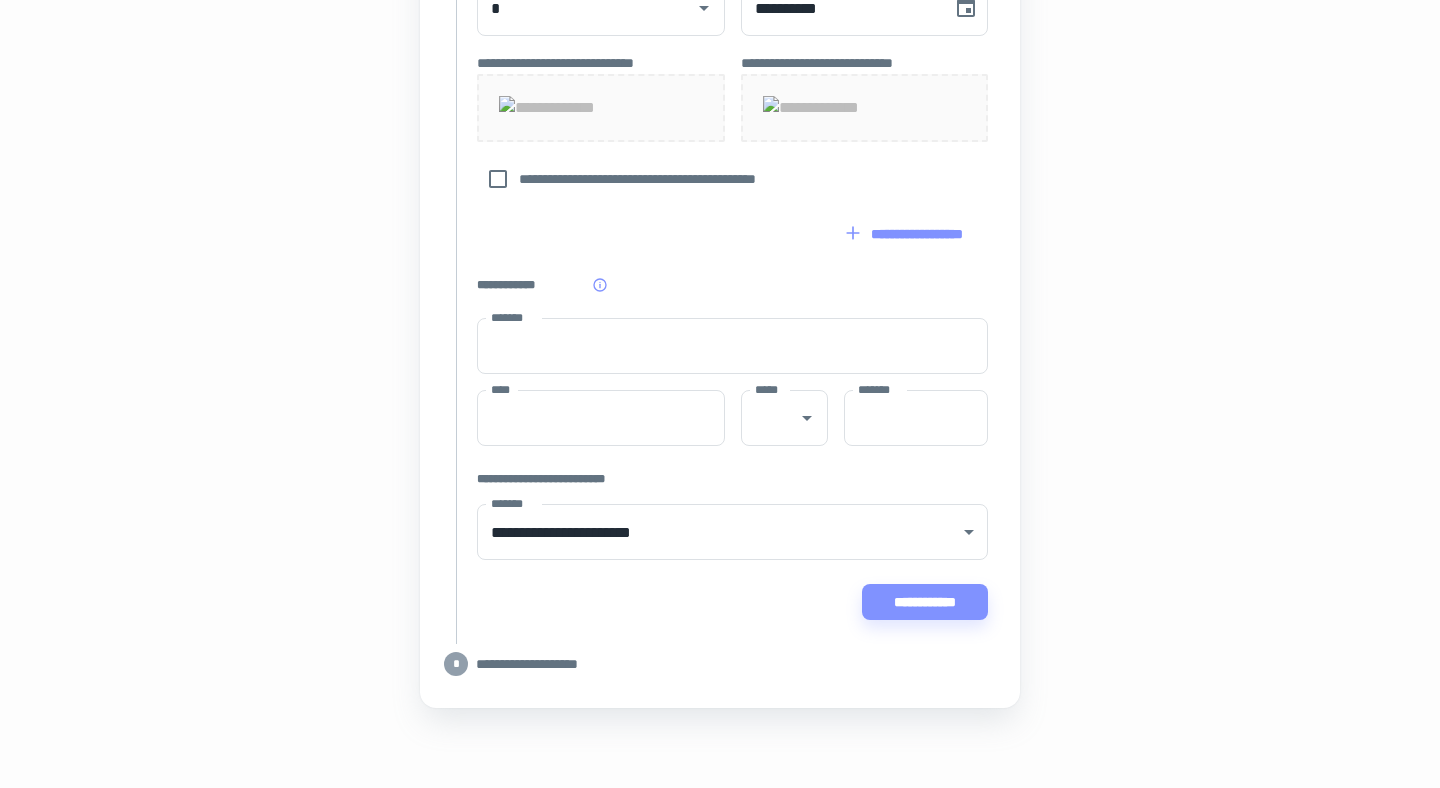 scroll, scrollTop: 1203, scrollLeft: 0, axis: vertical 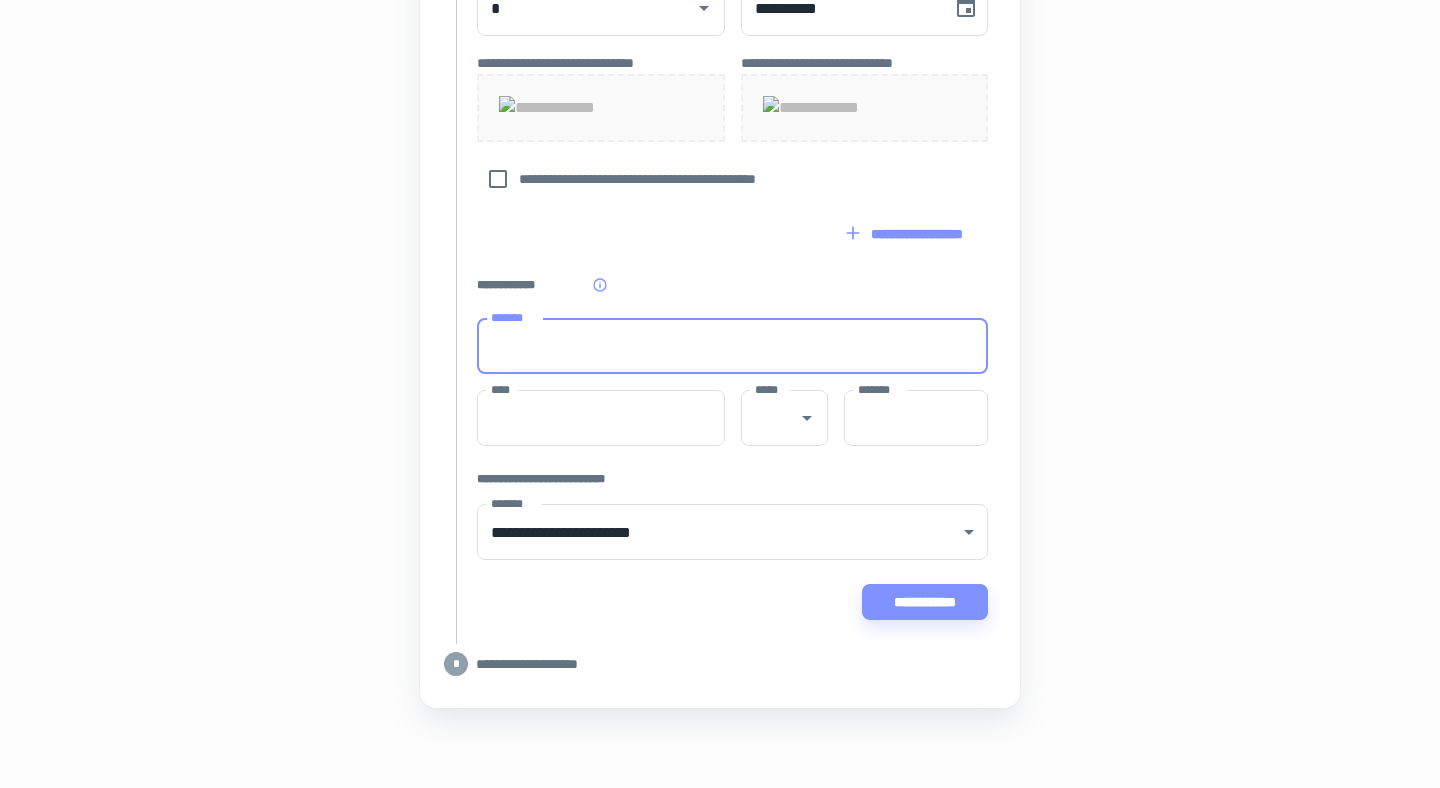 click on "*******" at bounding box center [732, 346] 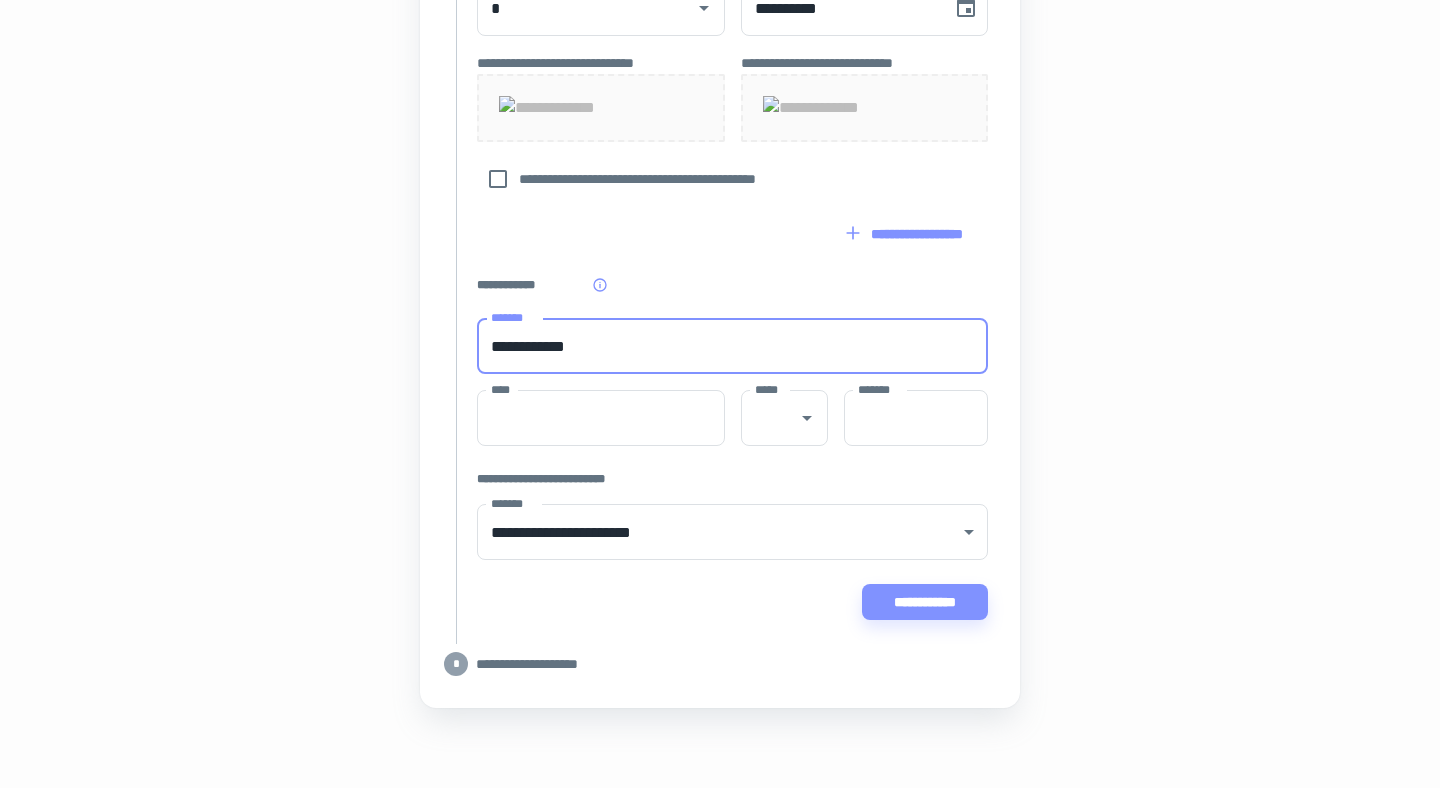 type on "******" 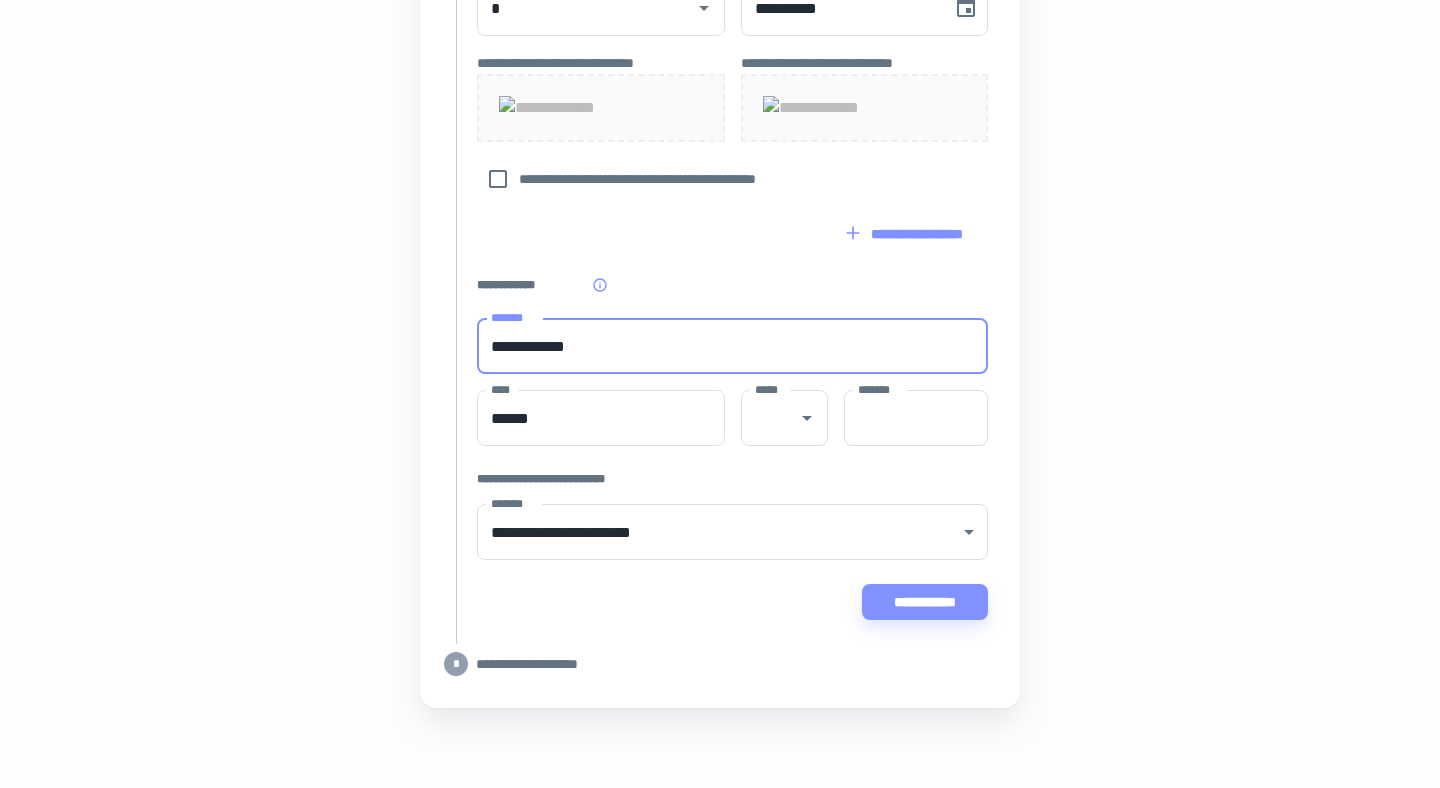 type on "**" 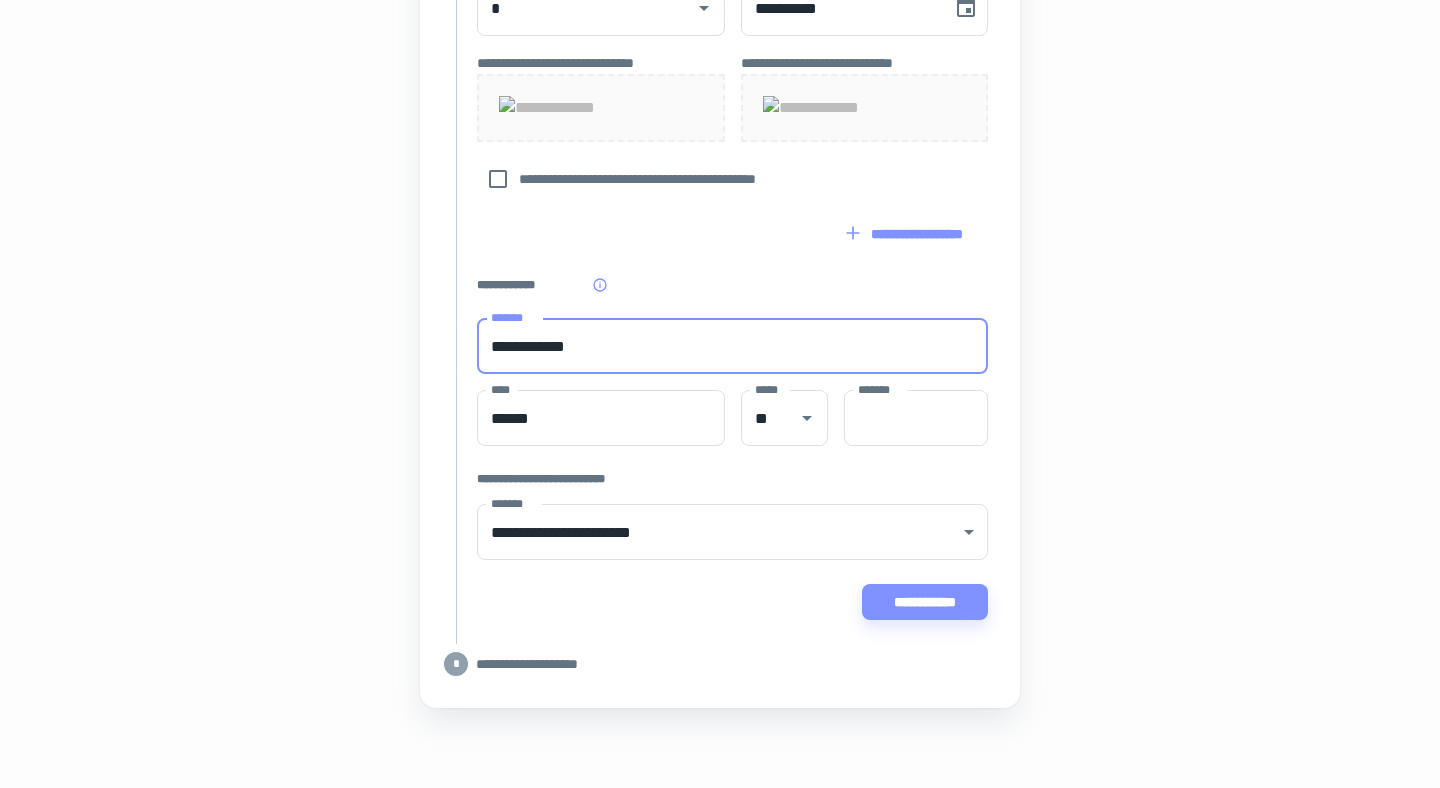 type on "*****" 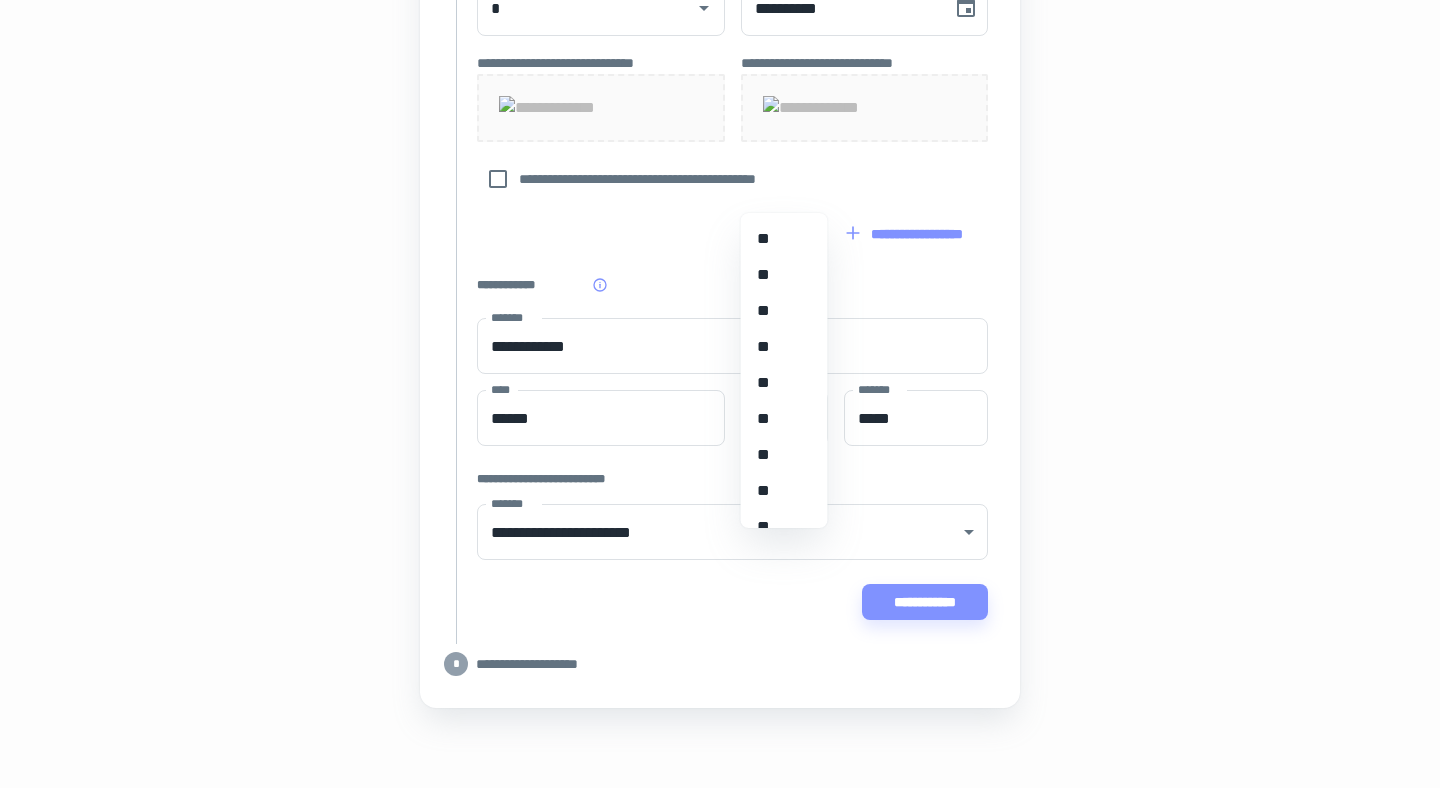 click on "[FIRST] [LAST] [STREET] [CITY], [STATE] [ZIP]" at bounding box center (720, -139) 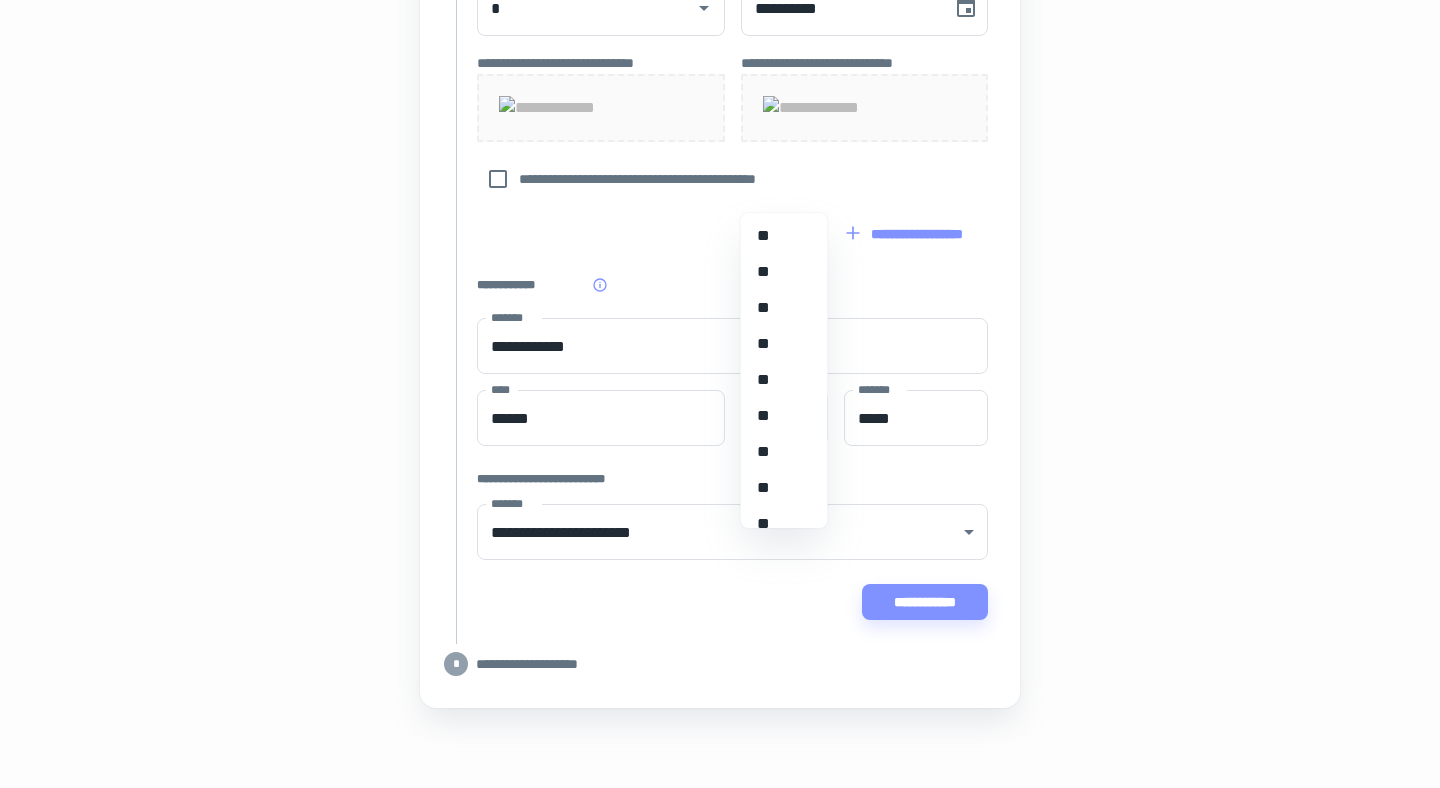 scroll, scrollTop: 1825, scrollLeft: 0, axis: vertical 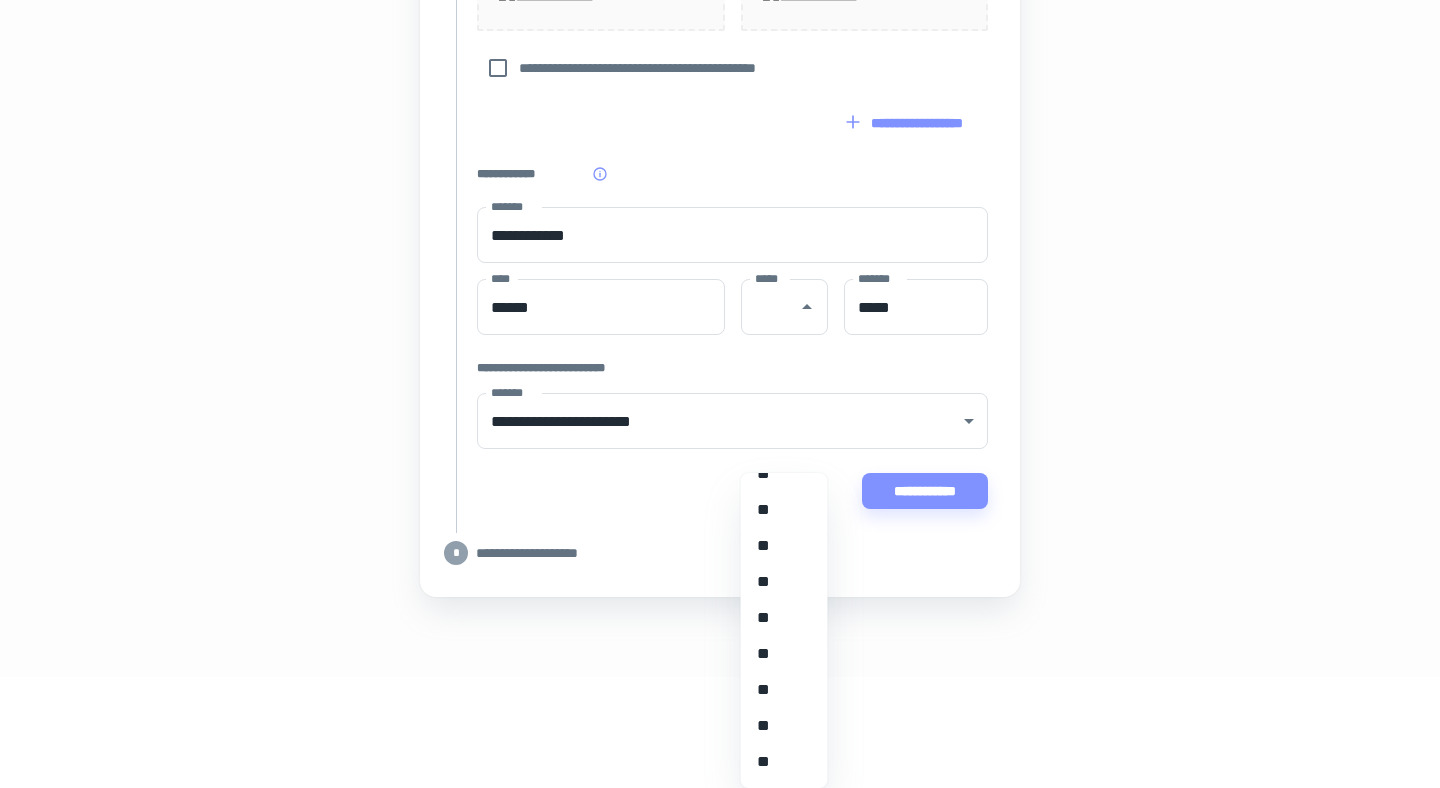 click on "**" at bounding box center (784, 474) 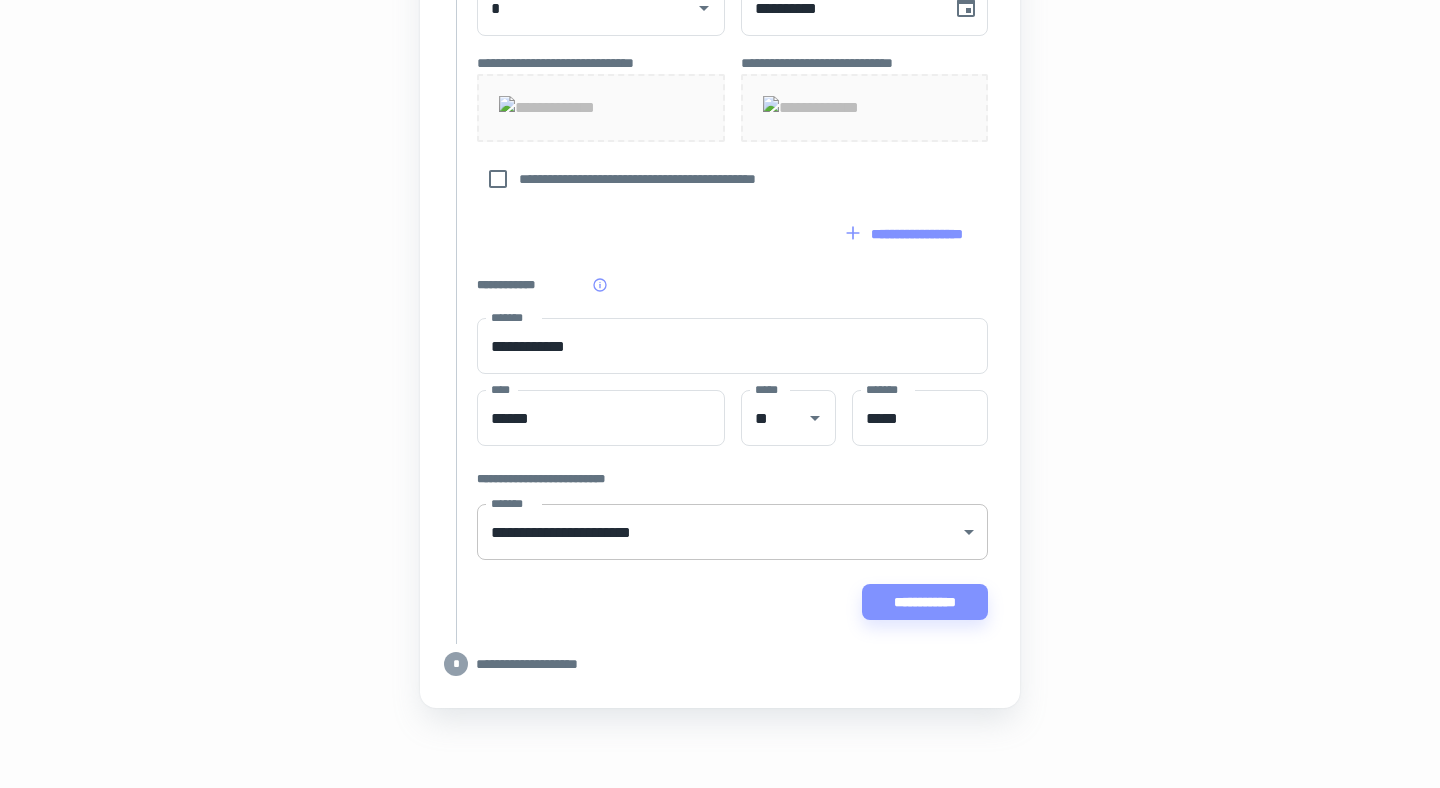 click on "[FIRST] [LAST] [STREET] [CITY], [STATE] [ZIP]" at bounding box center [720, -707] 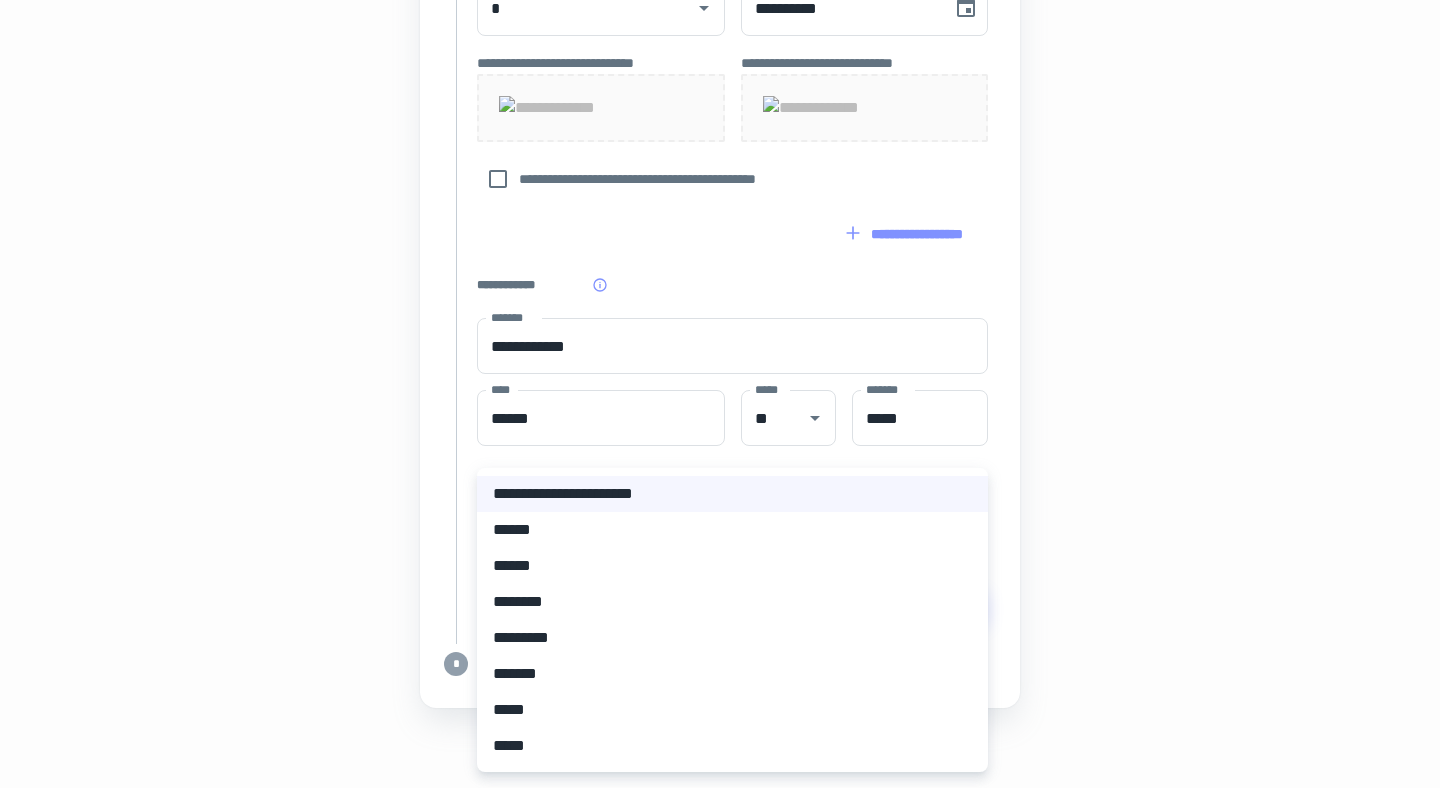 click at bounding box center (720, 394) 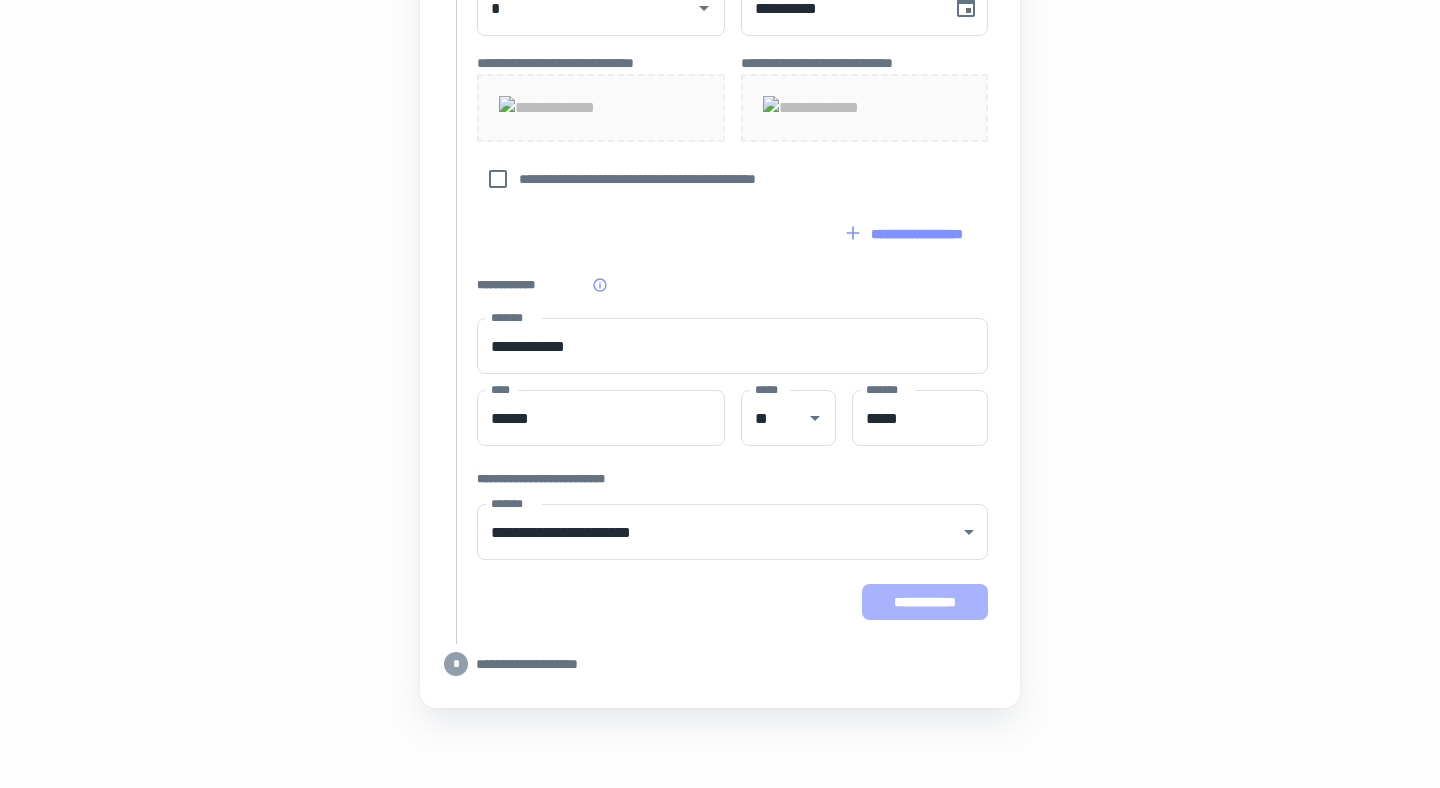 click on "**********" at bounding box center (925, 602) 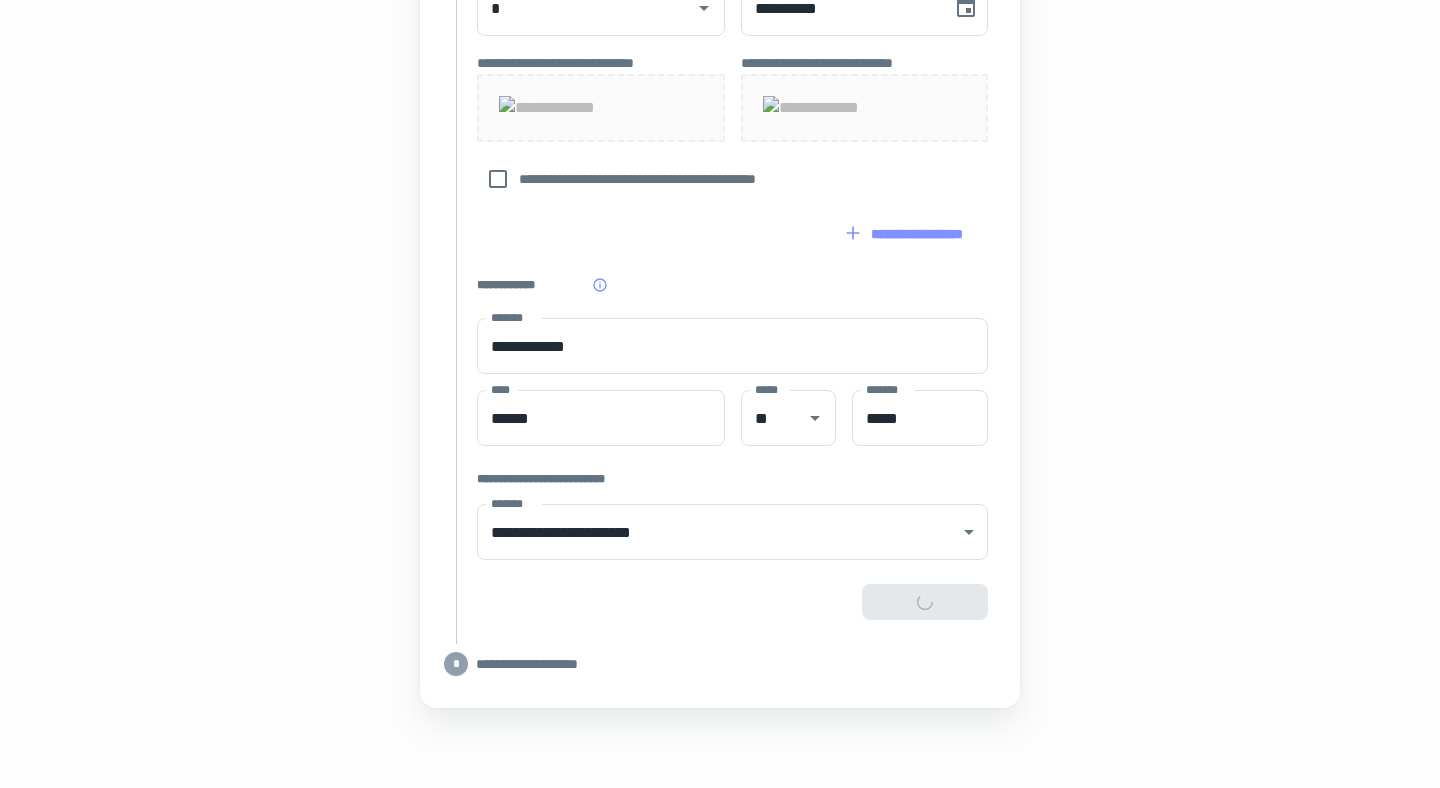 type on "**********" 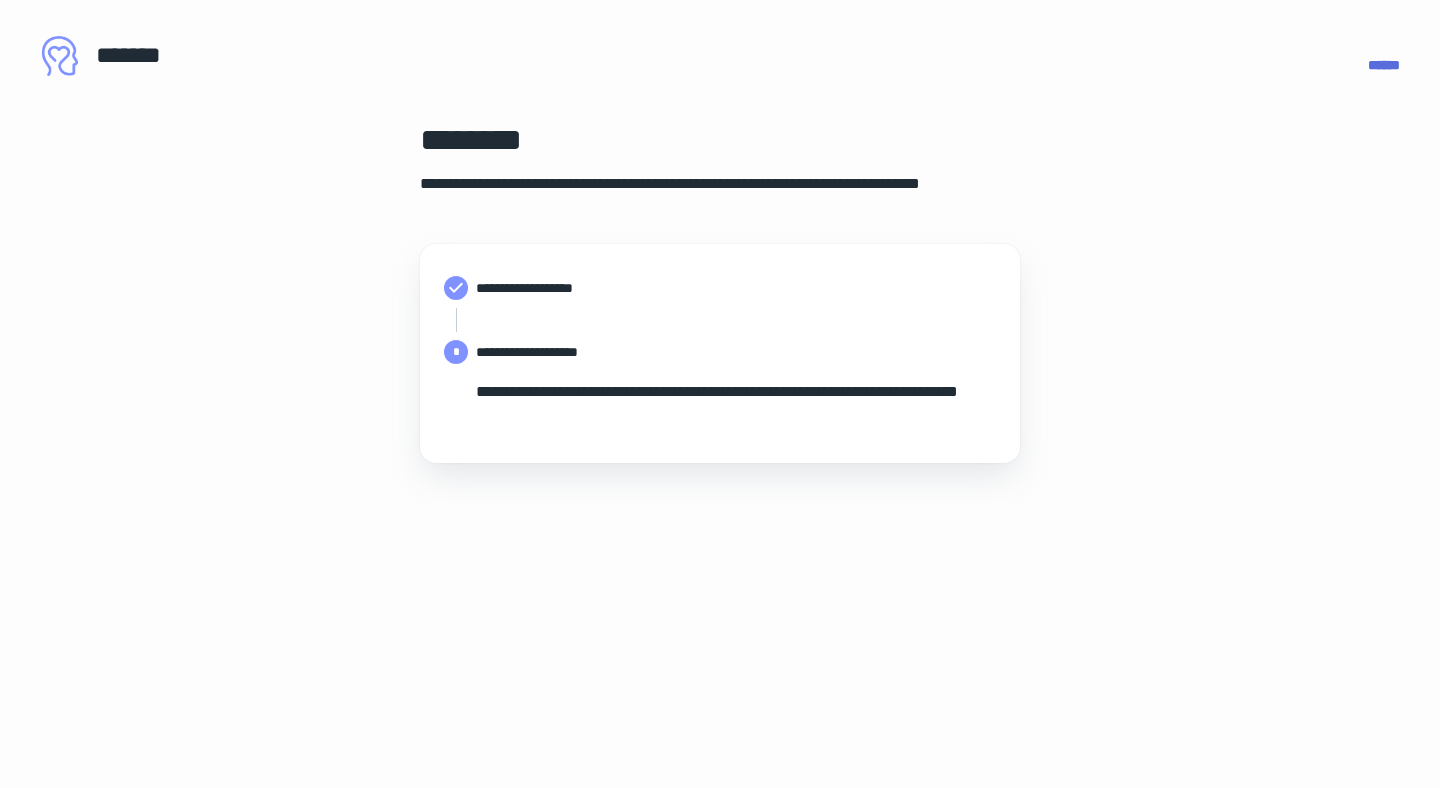 scroll, scrollTop: 0, scrollLeft: 0, axis: both 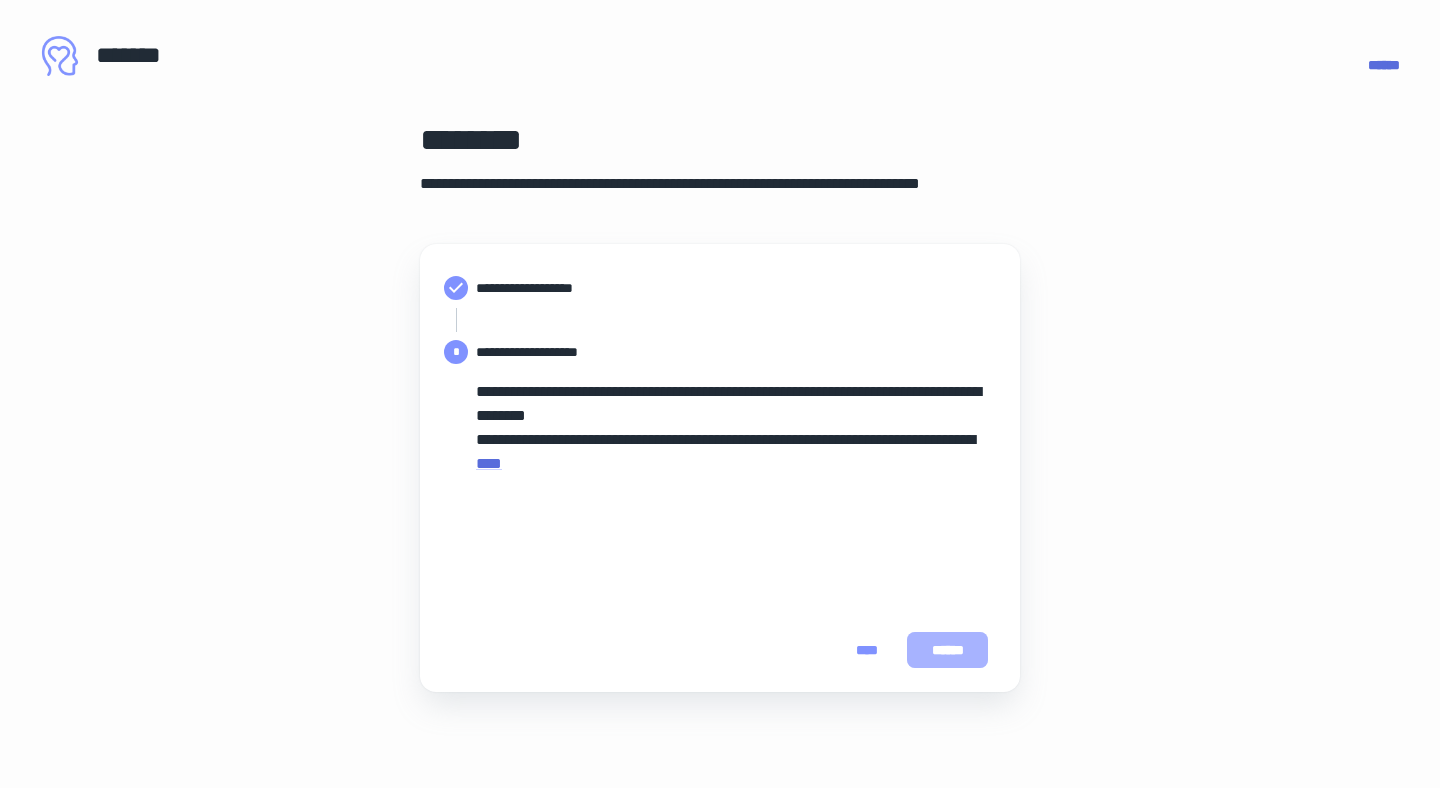 click on "******" at bounding box center (947, 650) 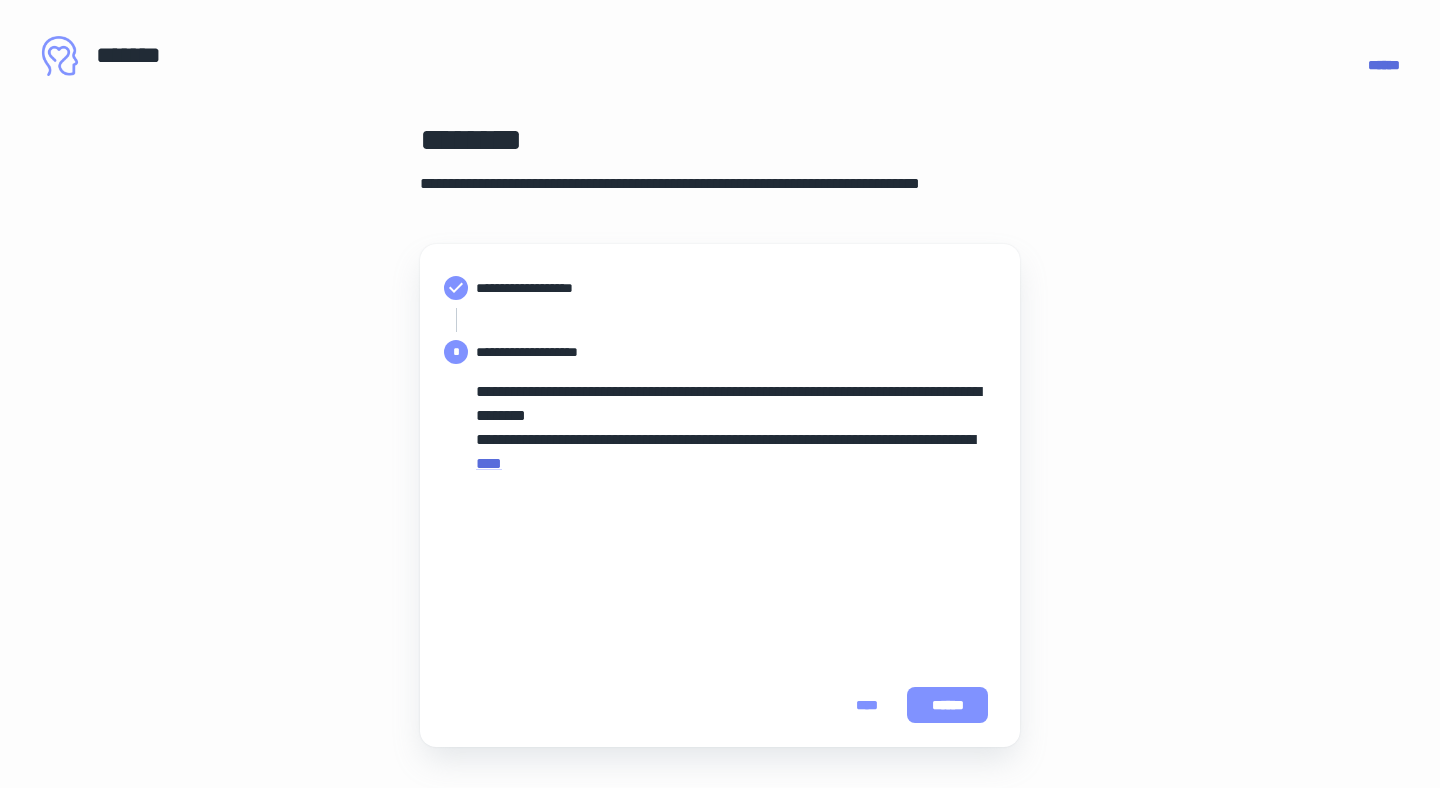 click on "******" at bounding box center [947, 705] 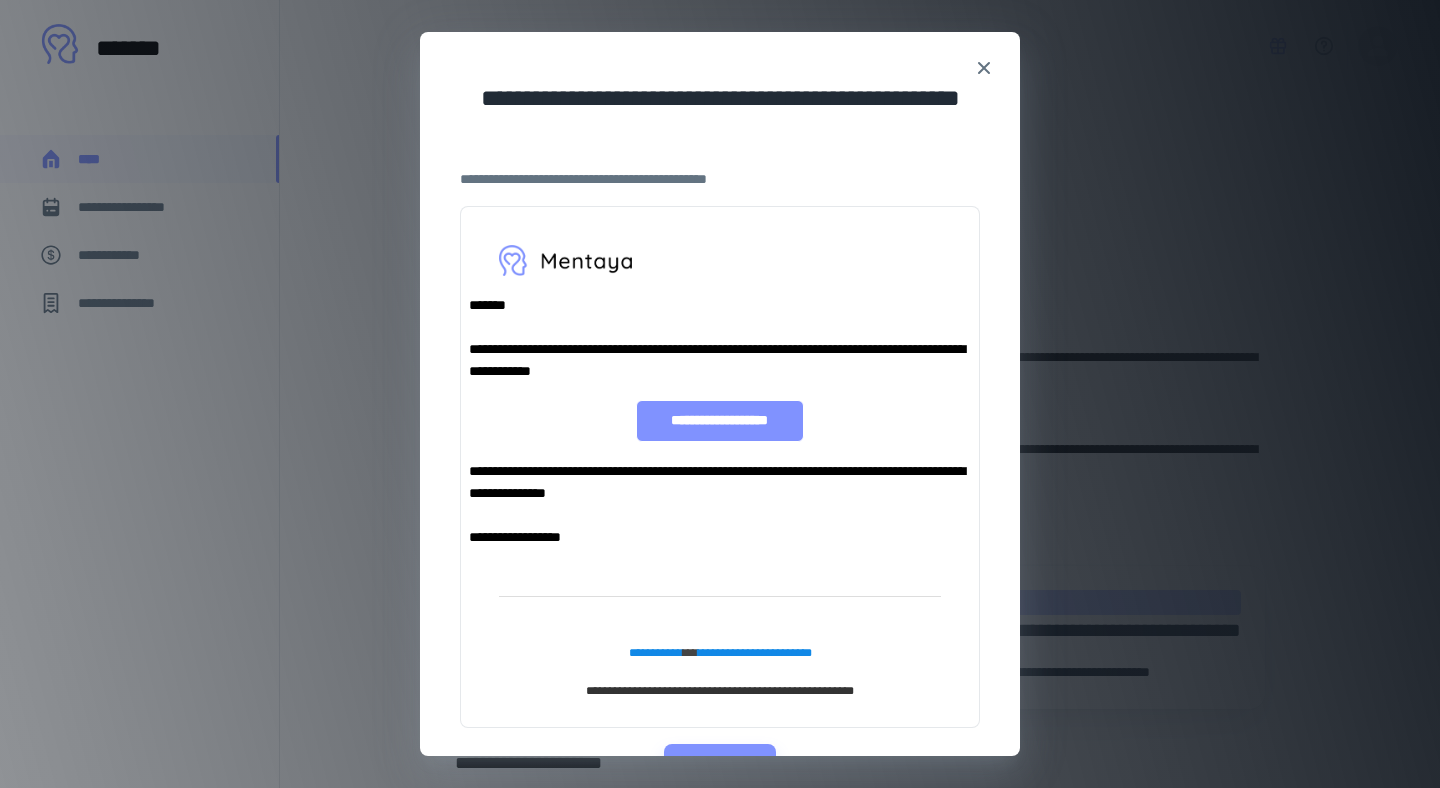 scroll, scrollTop: 60, scrollLeft: 0, axis: vertical 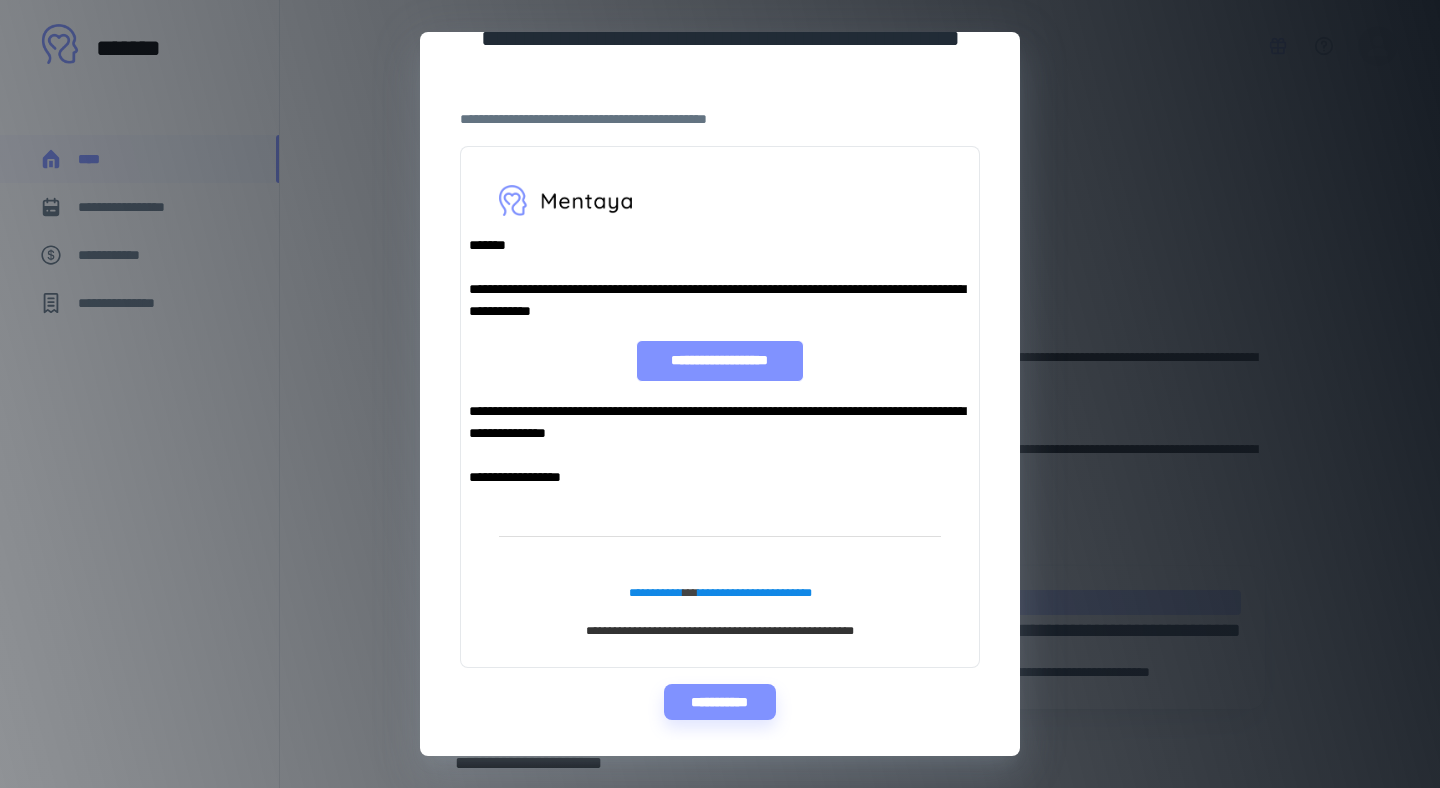 click on "**********" at bounding box center [719, 361] 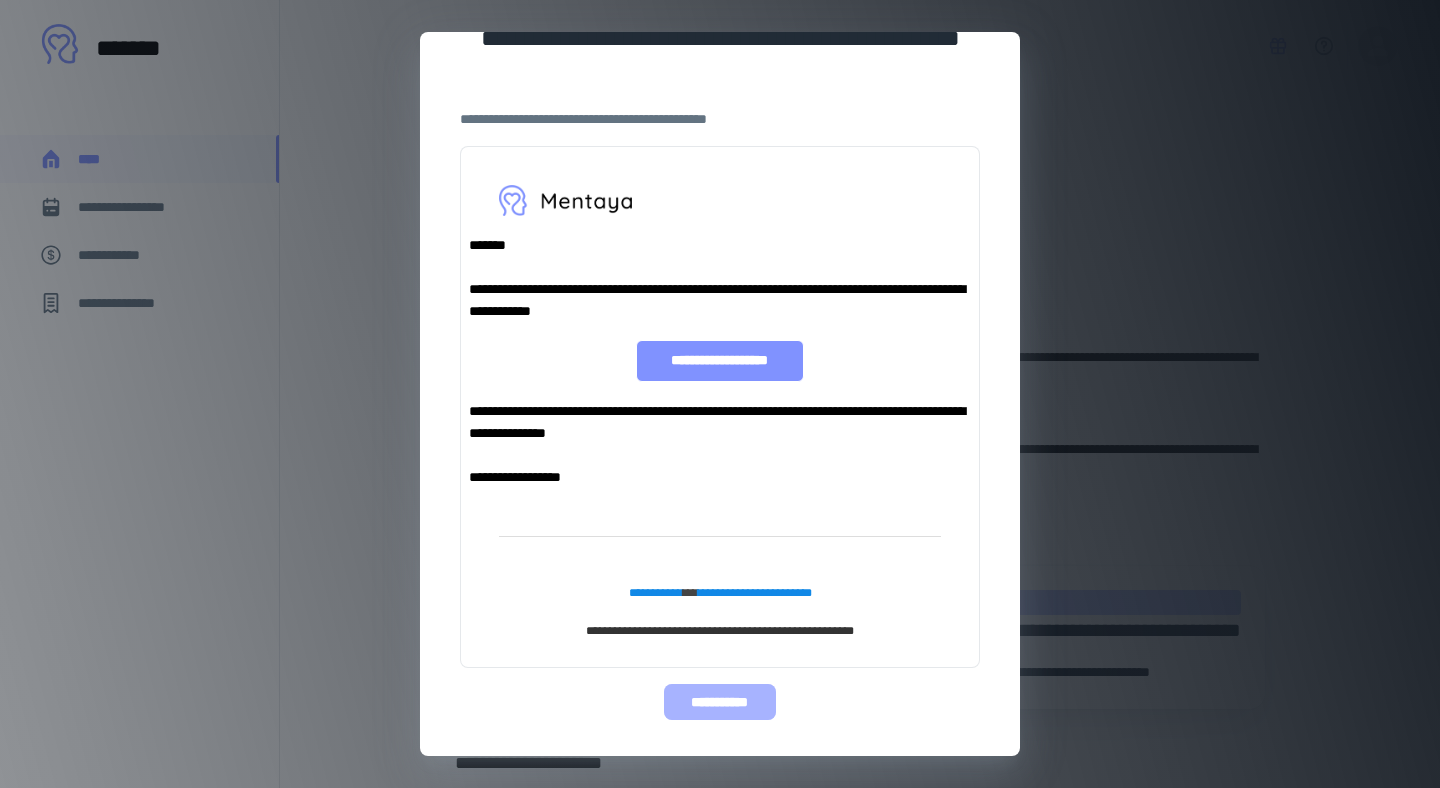 click on "**********" at bounding box center [719, 702] 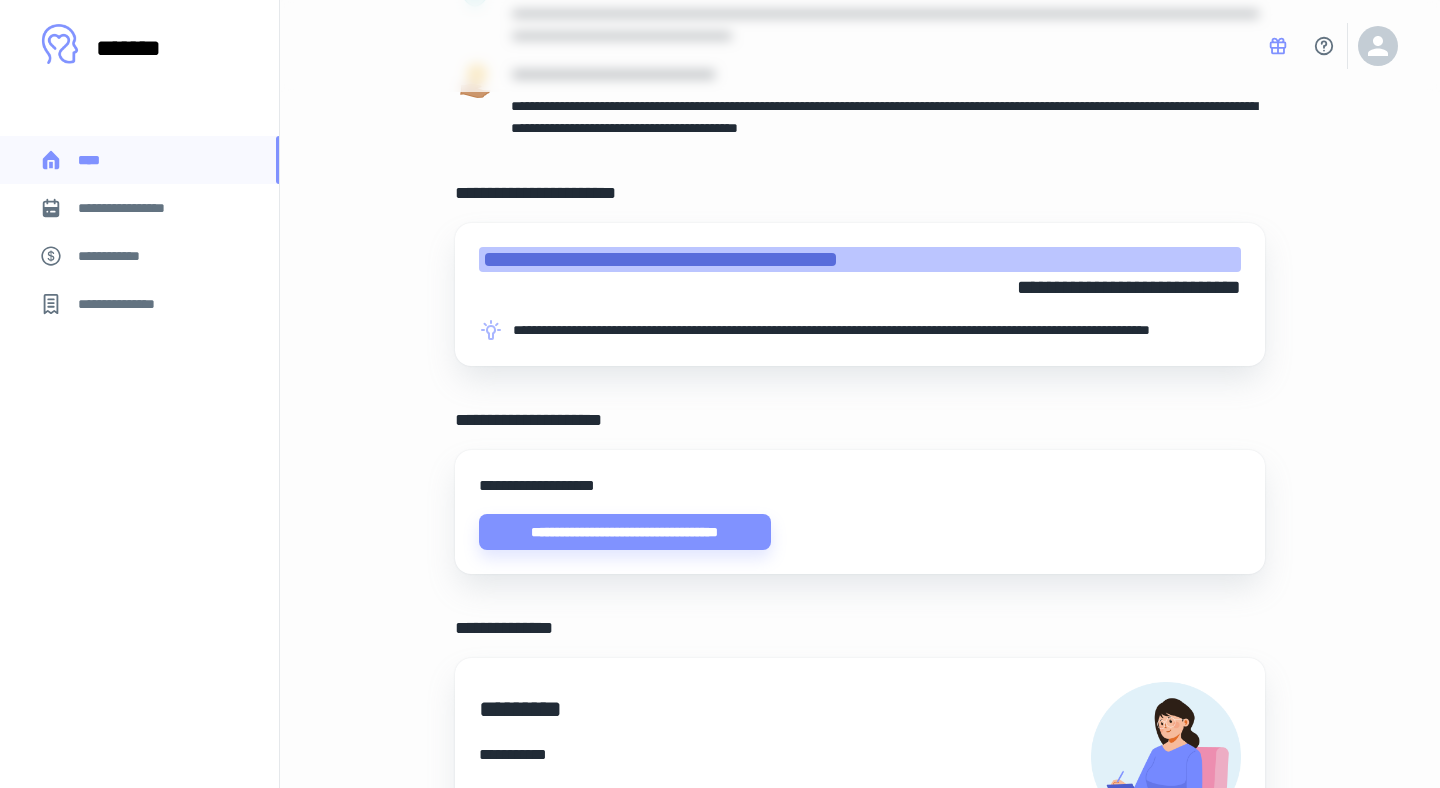 scroll, scrollTop: 509, scrollLeft: 0, axis: vertical 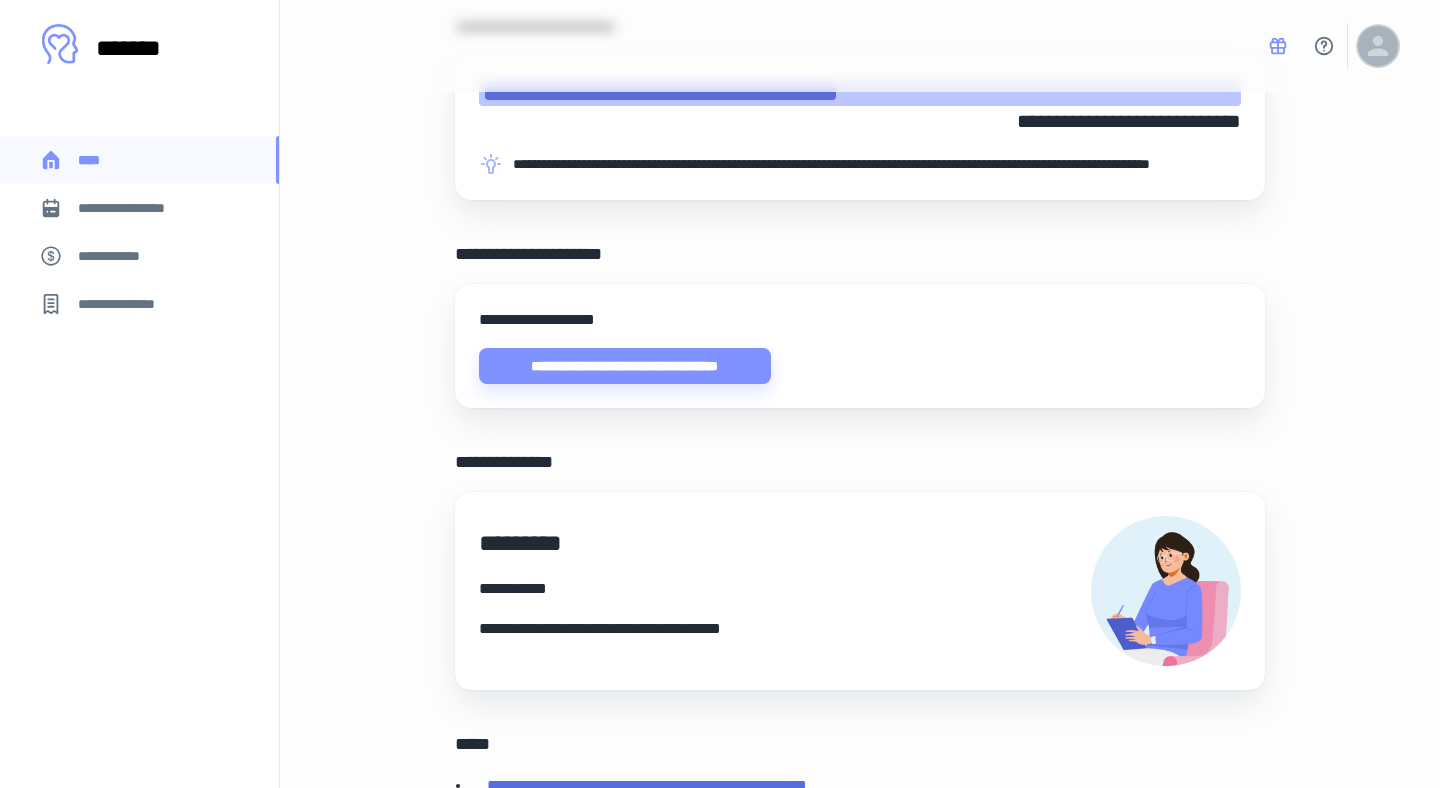 click 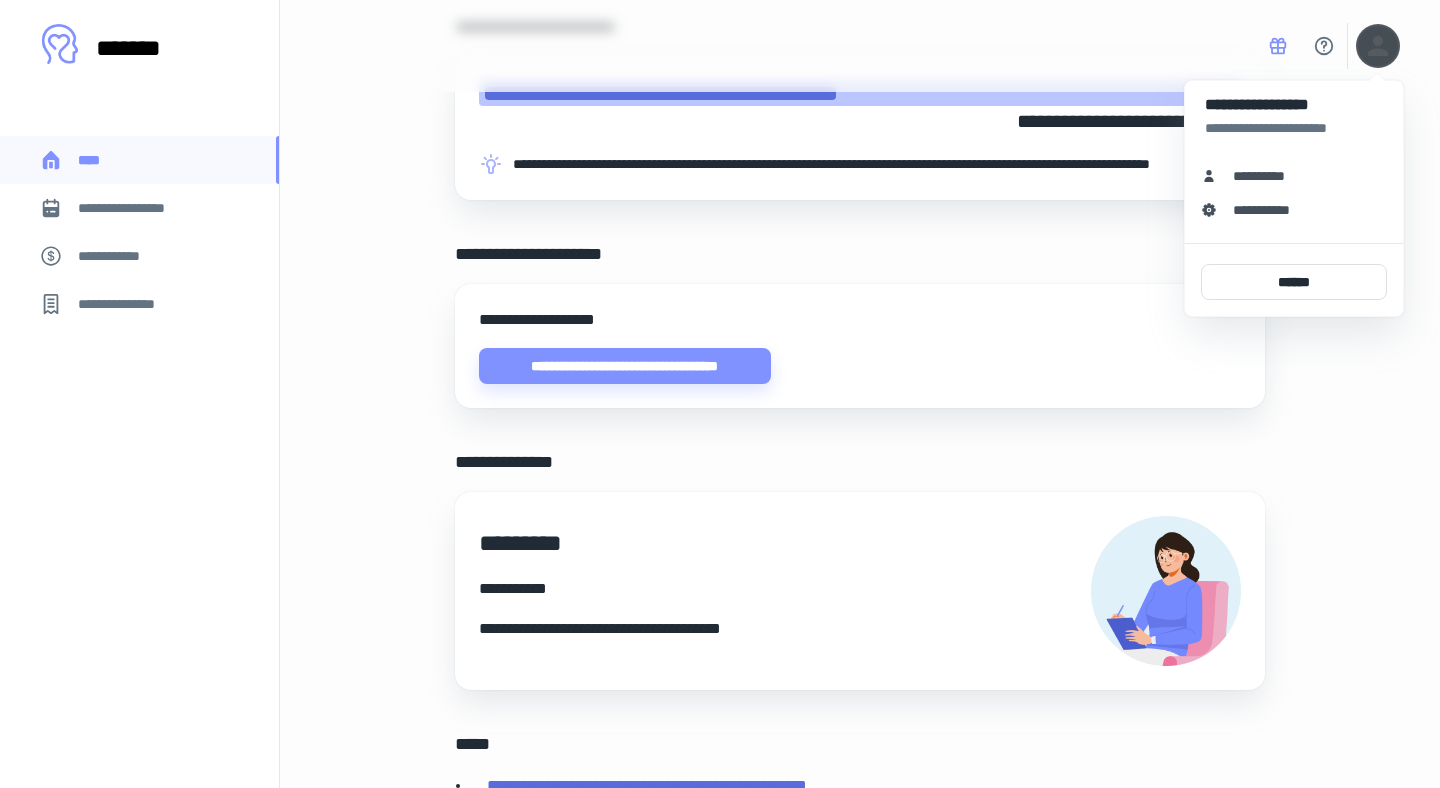 click at bounding box center [720, 394] 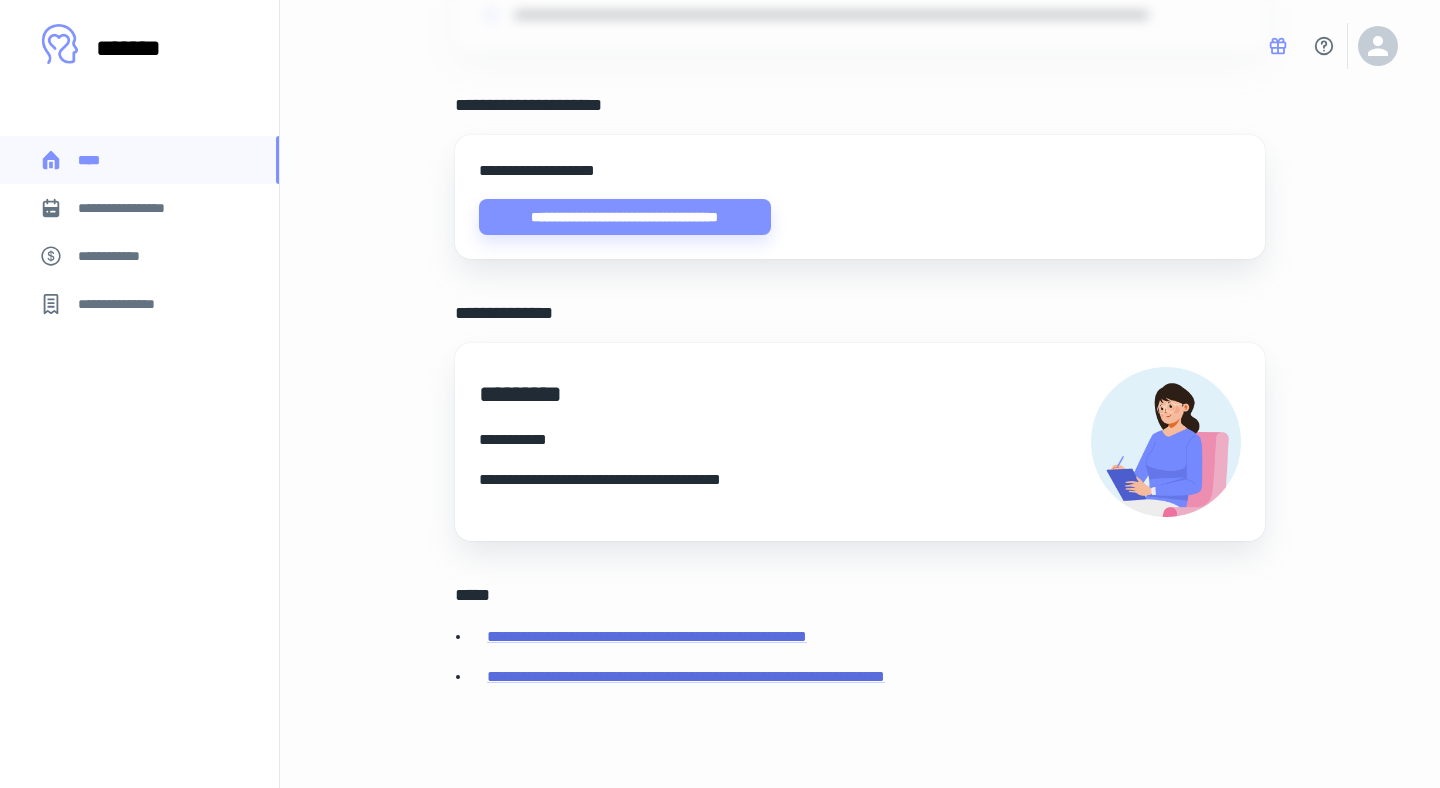 scroll, scrollTop: 679, scrollLeft: 0, axis: vertical 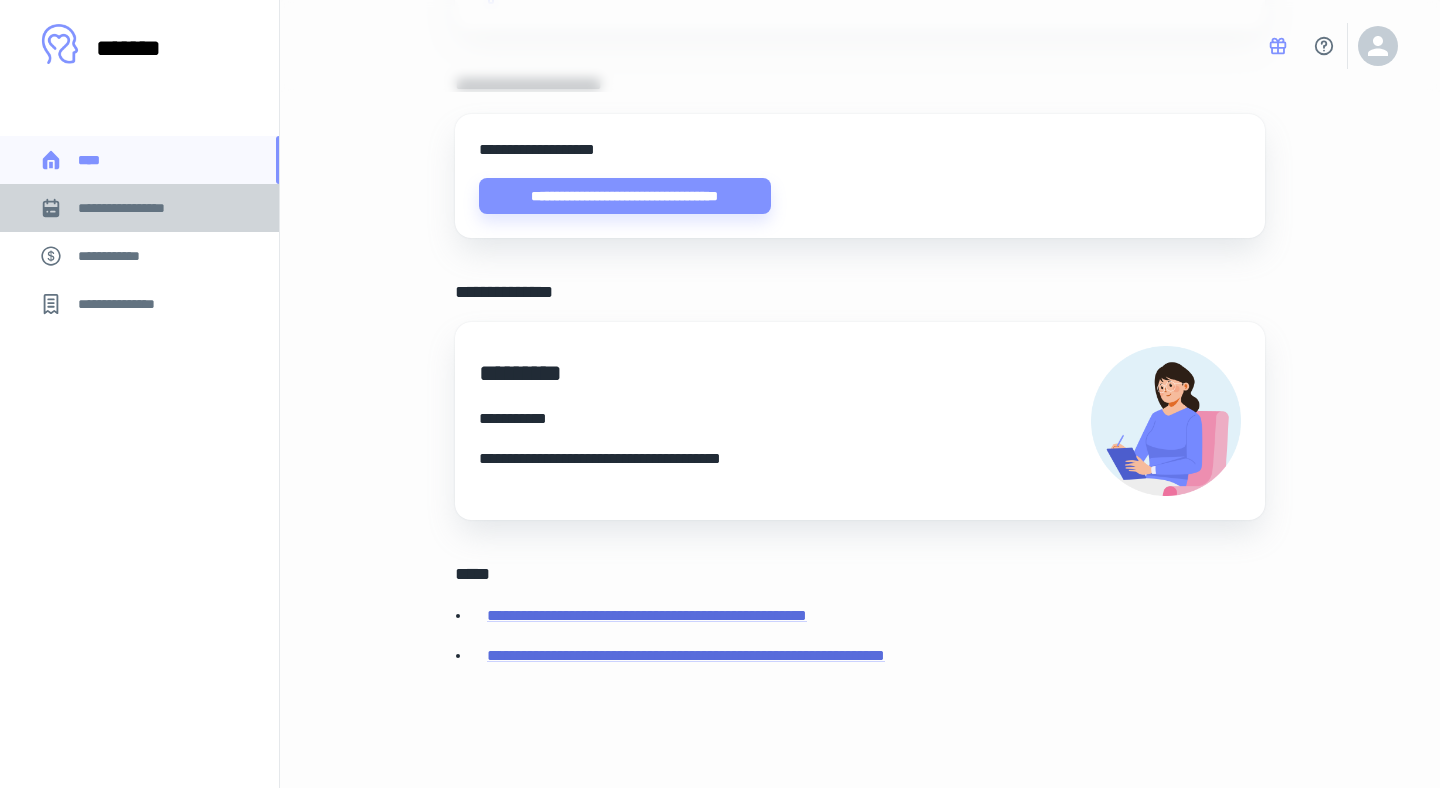 click on "**********" at bounding box center [136, 208] 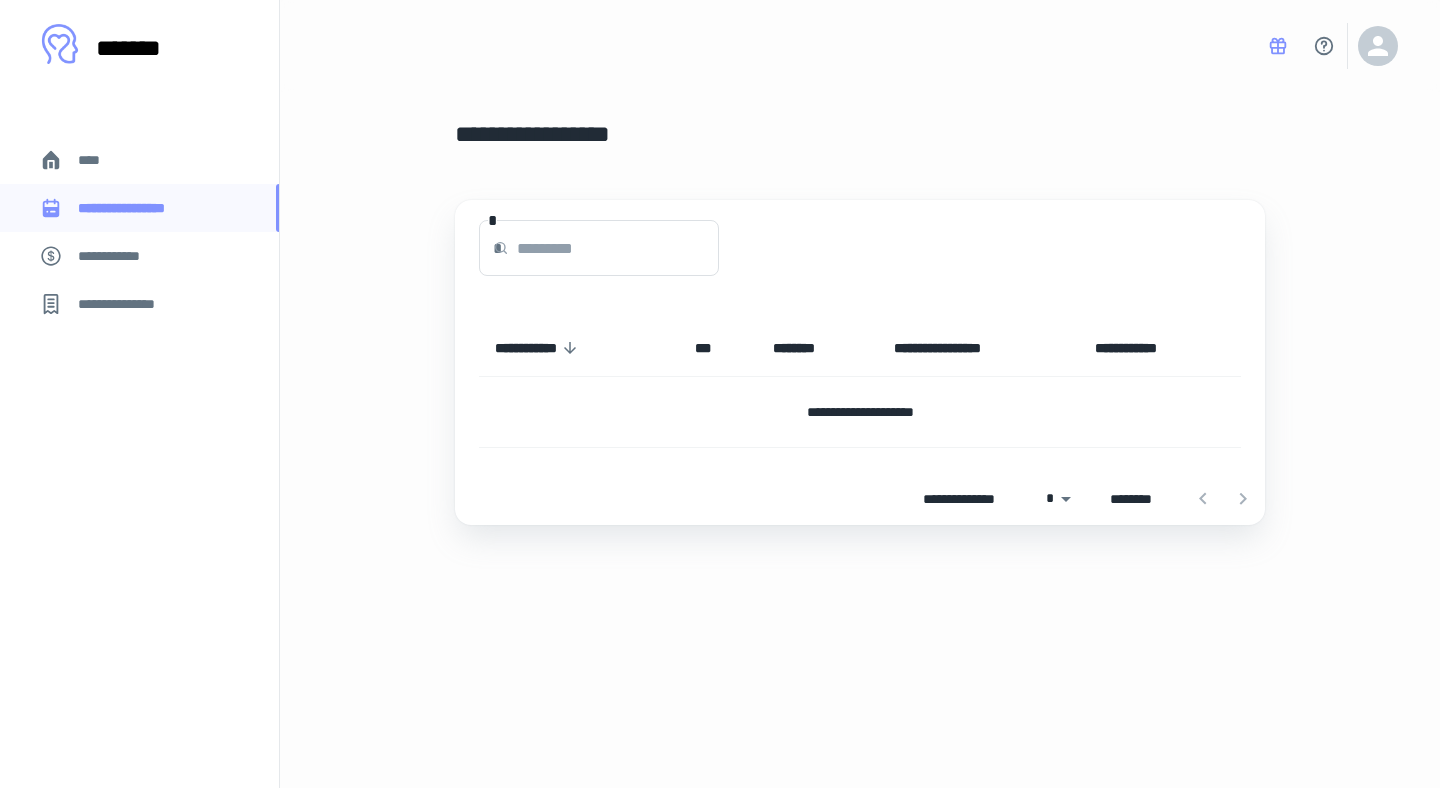 click on "**********" at bounding box center (119, 256) 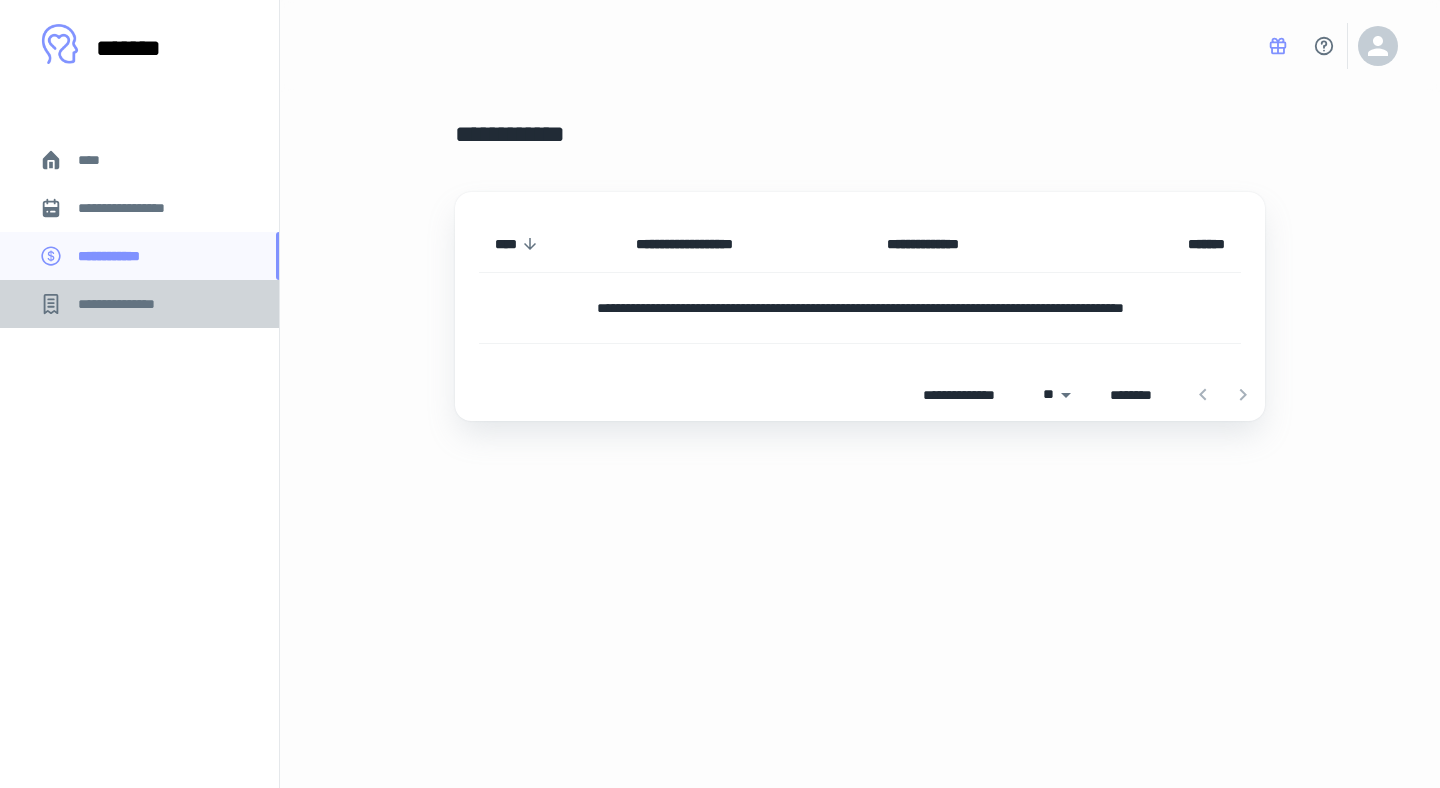 click on "**********" at bounding box center (127, 304) 